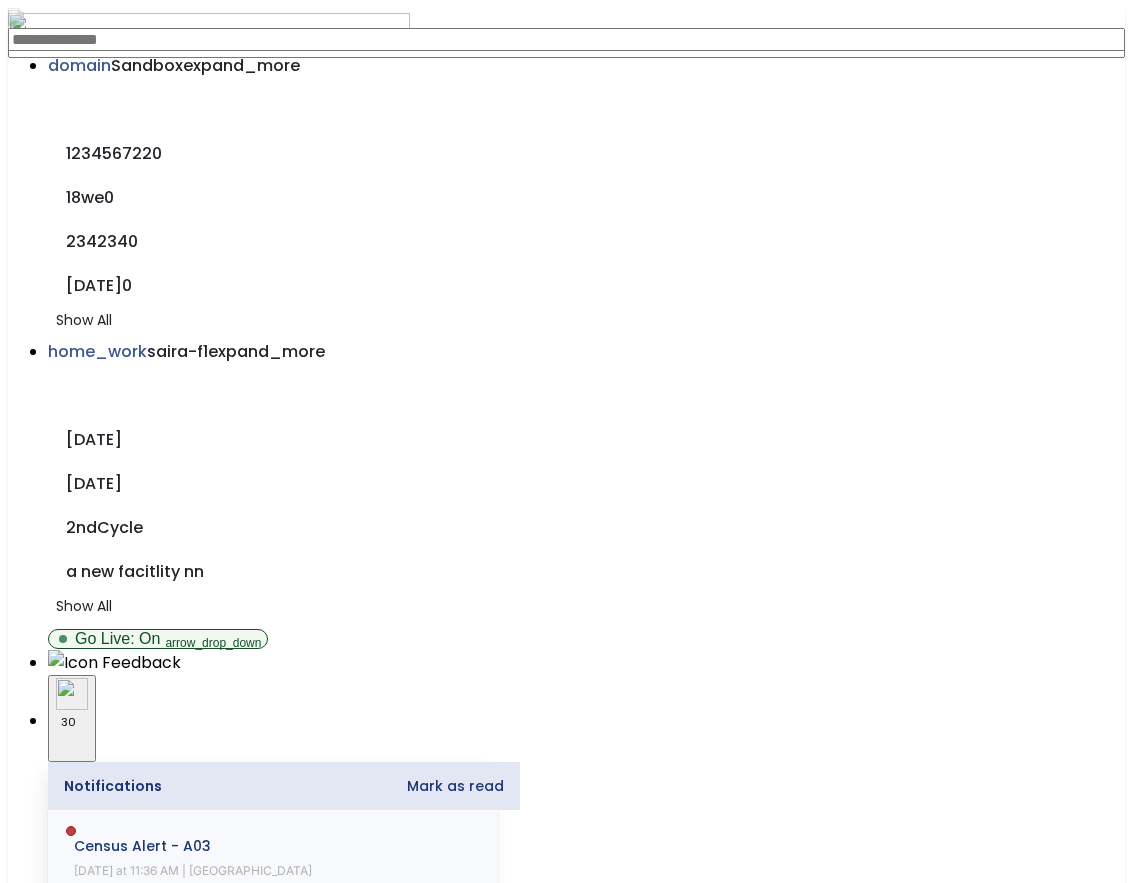 select on "****" 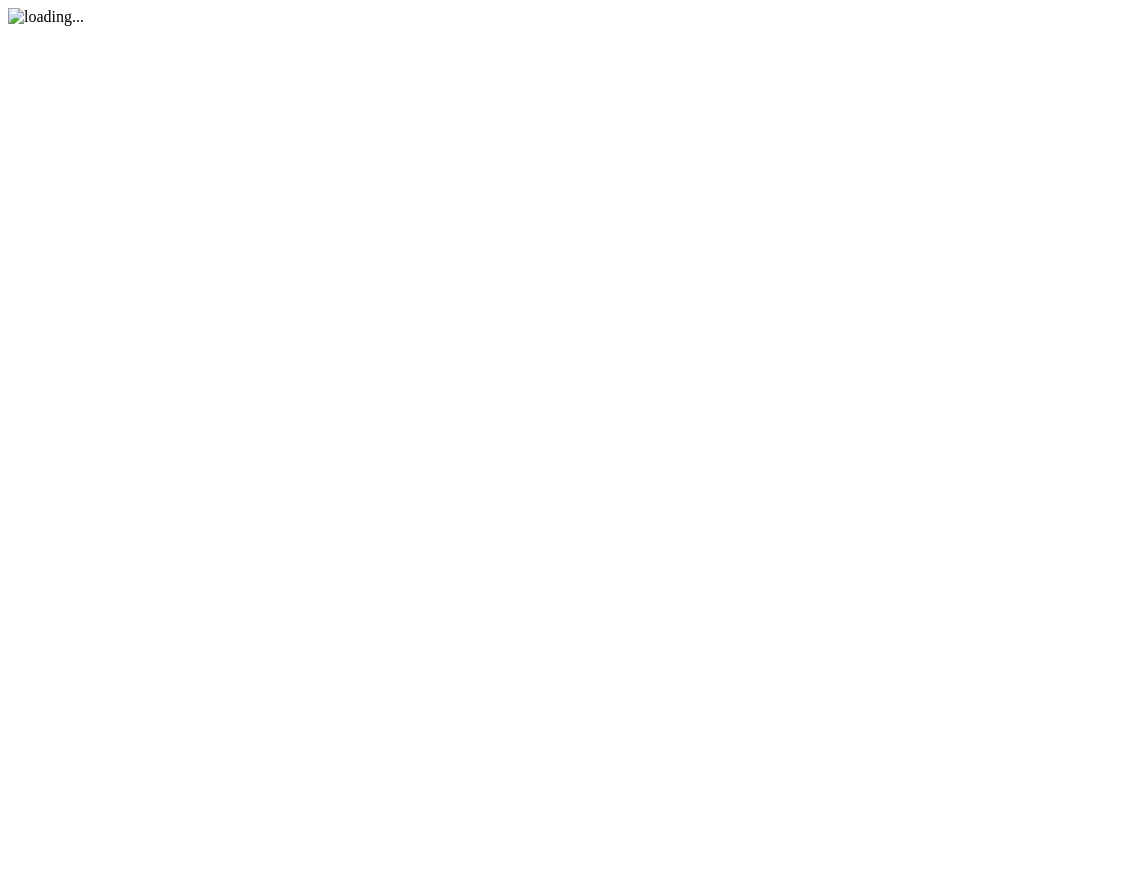 scroll, scrollTop: 0, scrollLeft: 0, axis: both 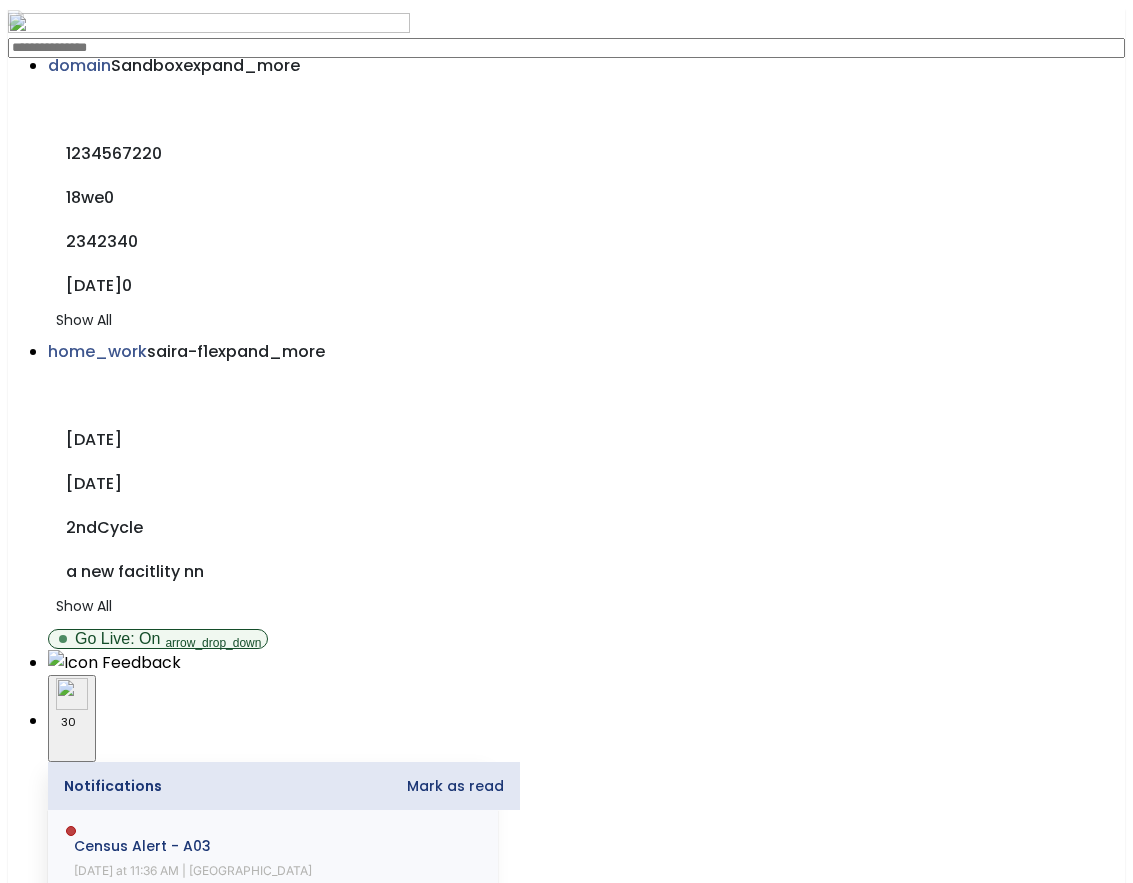 select on "****" 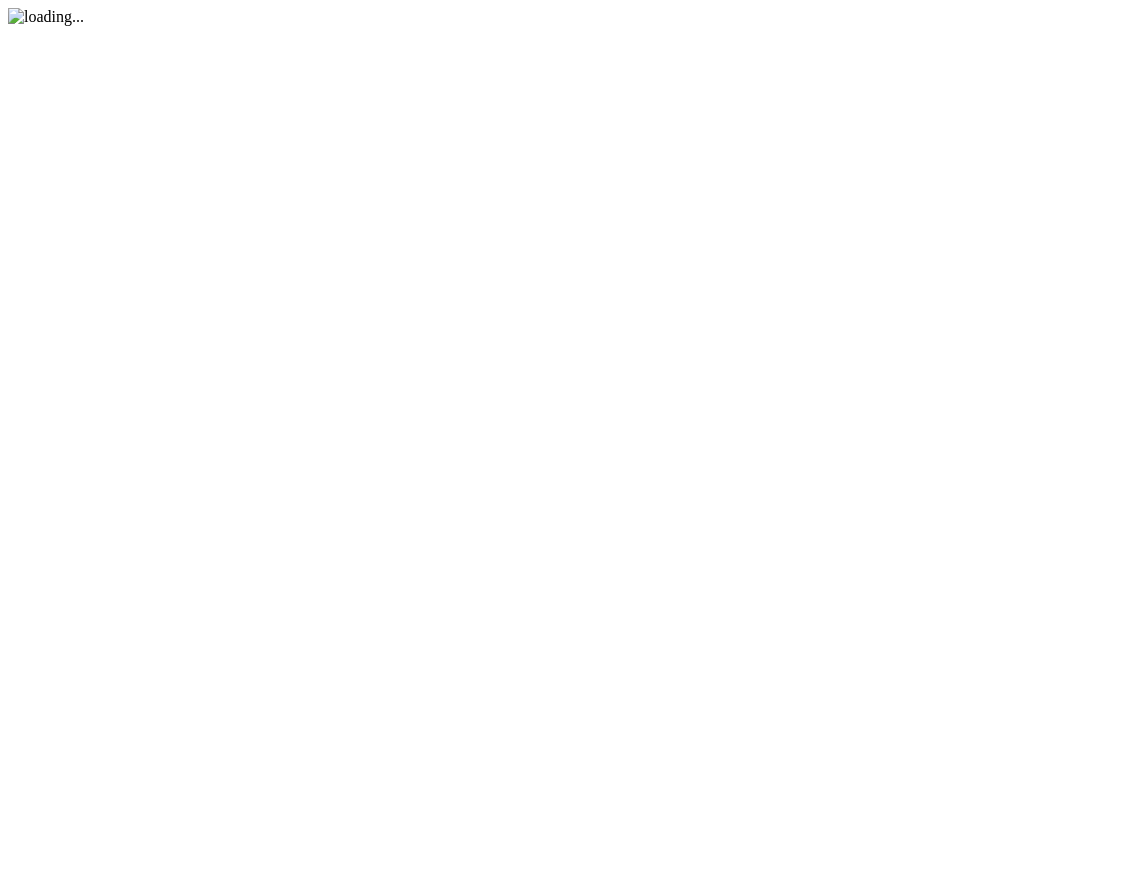 scroll, scrollTop: 0, scrollLeft: 0, axis: both 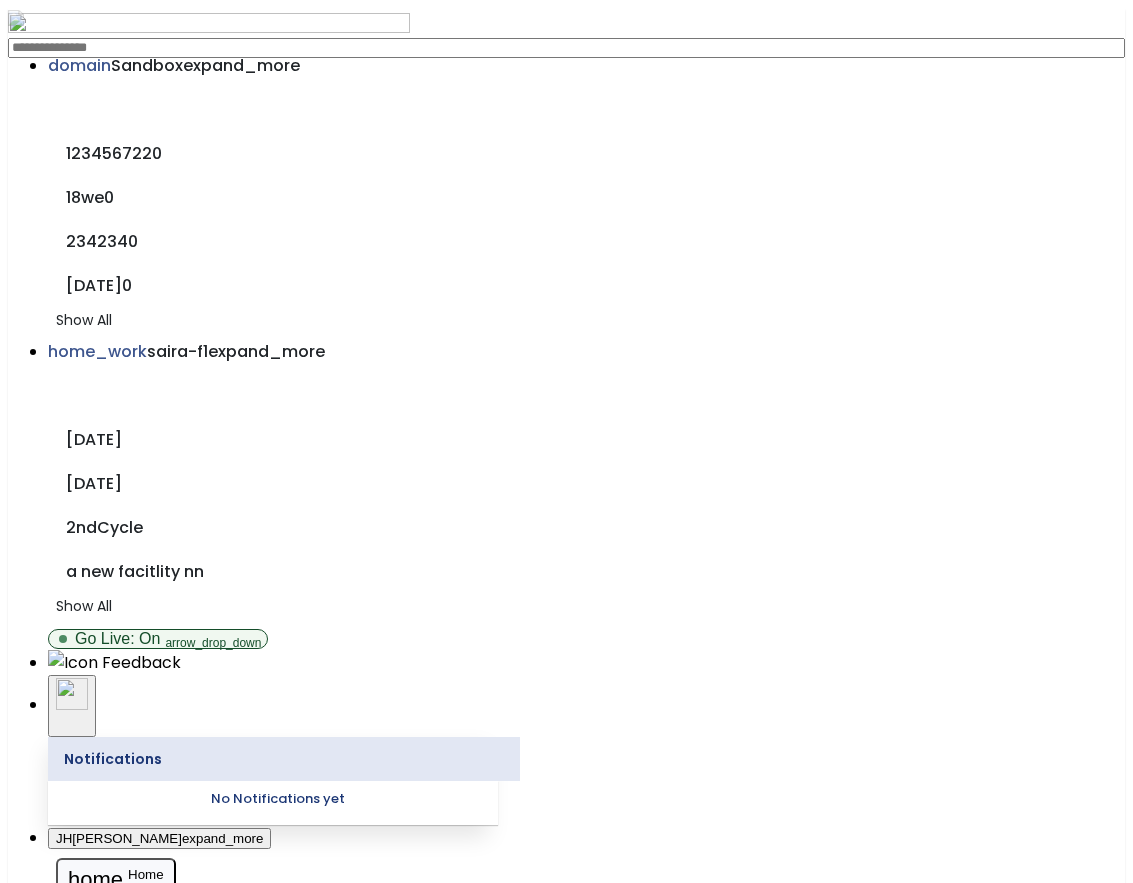 select on "*****" 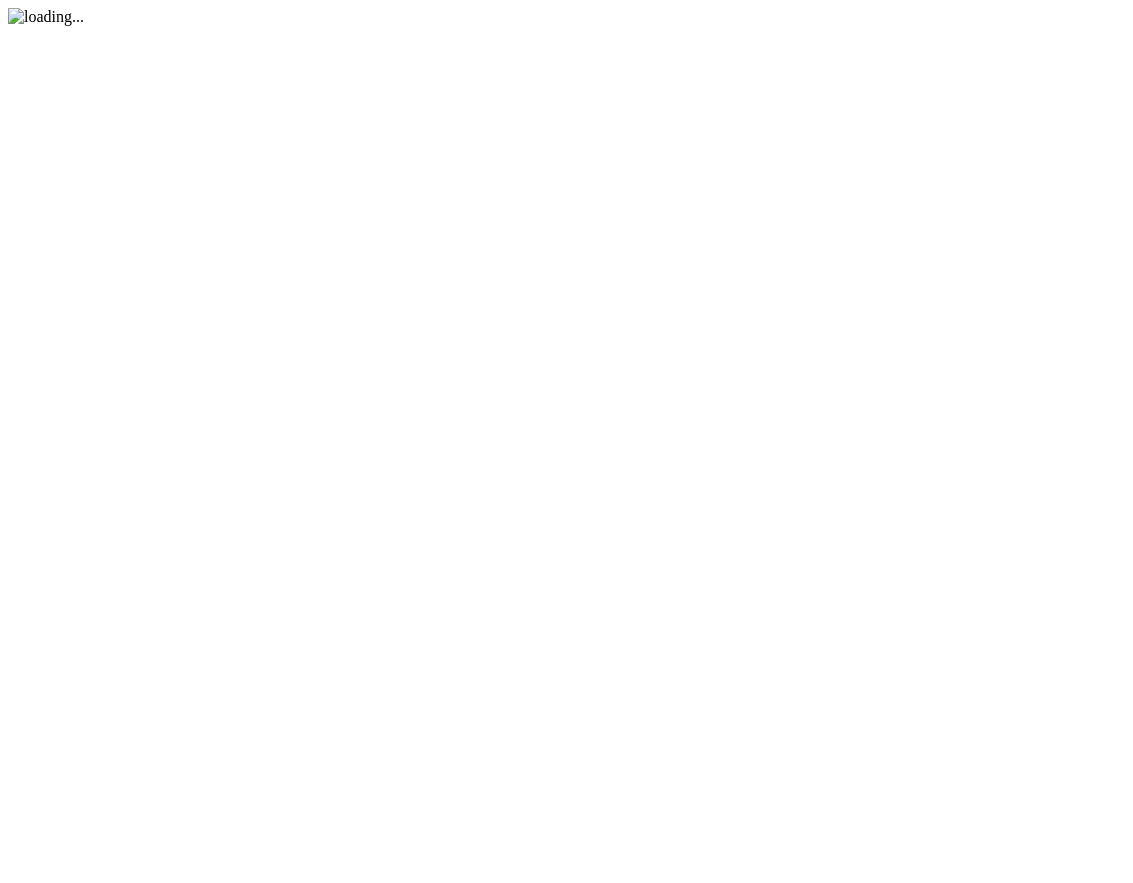 scroll, scrollTop: 0, scrollLeft: 0, axis: both 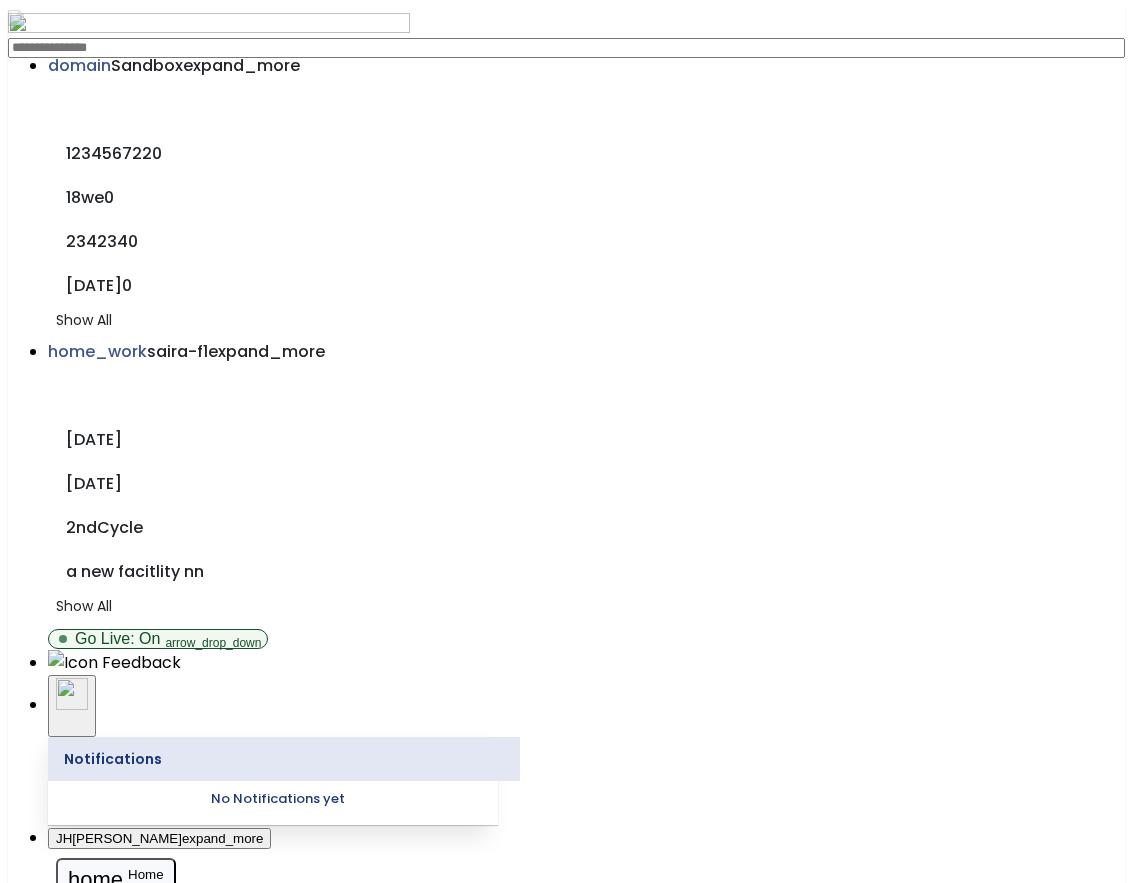 select on "*****" 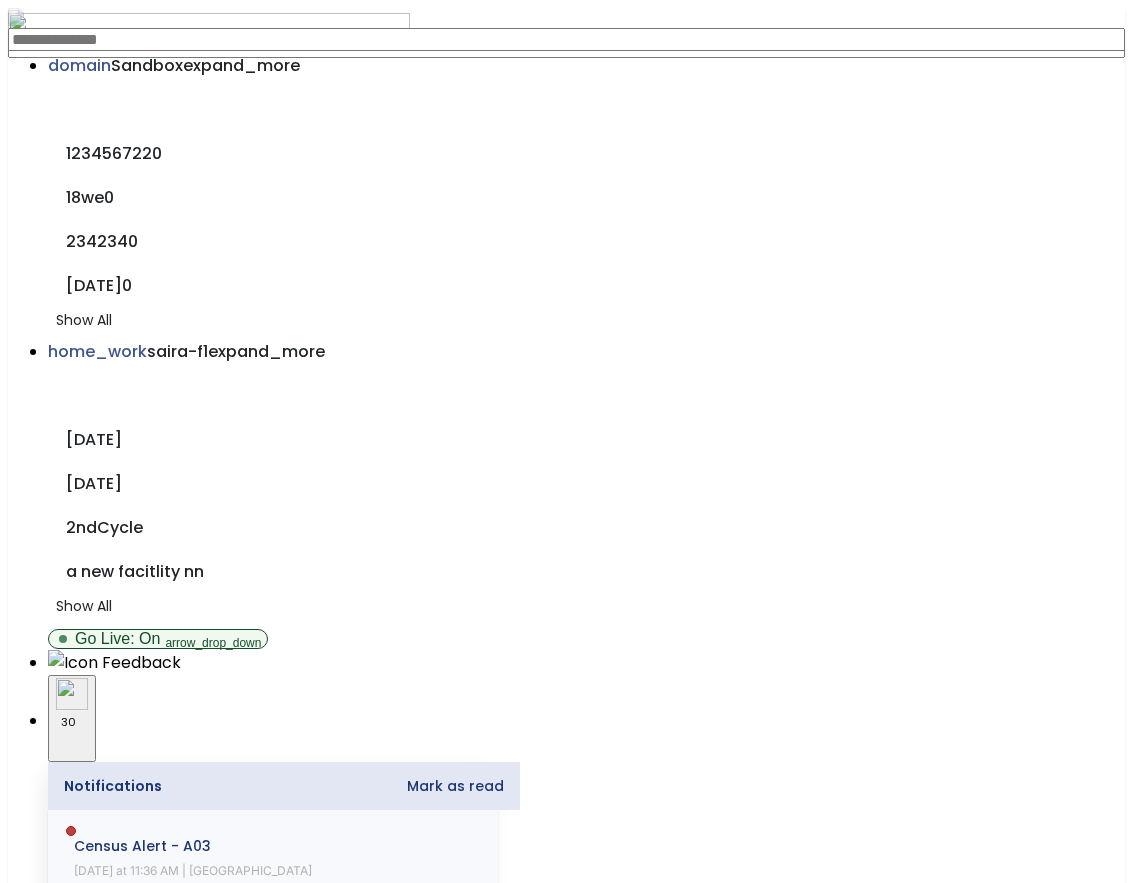 click on "**********" 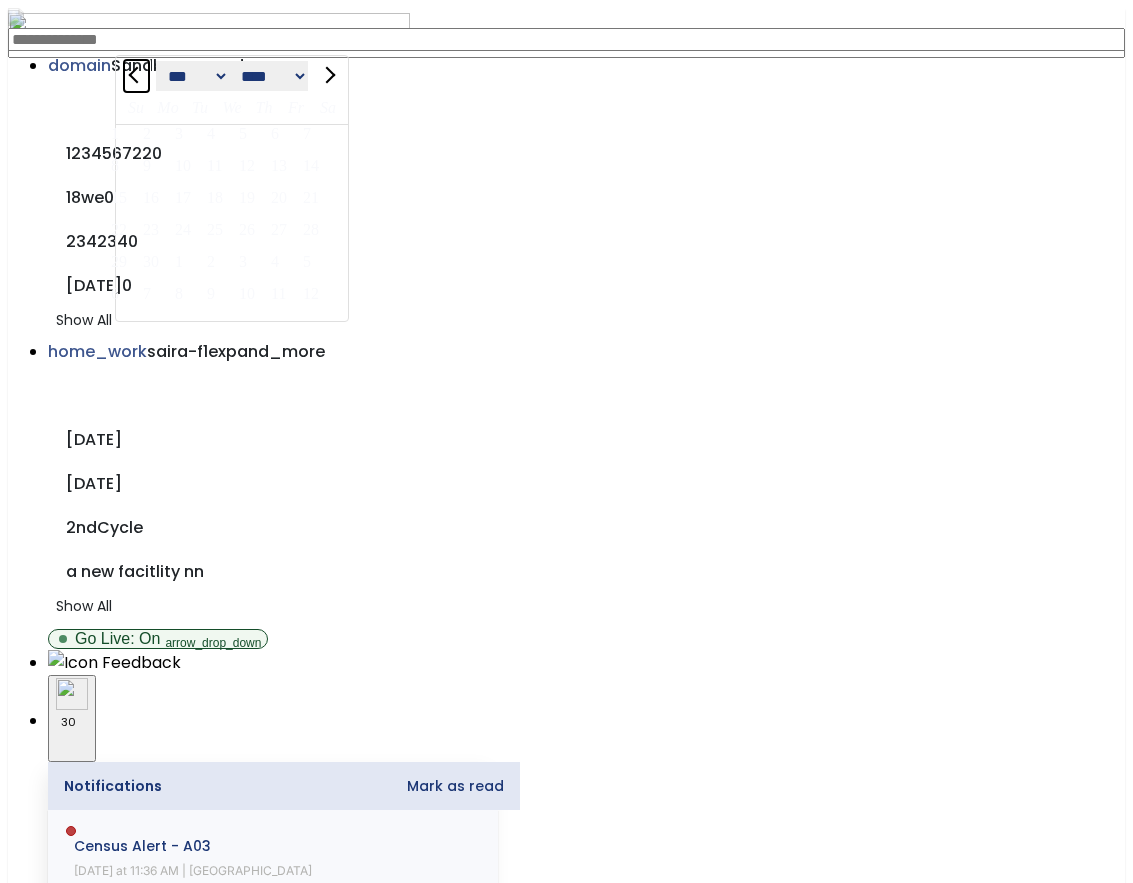 click at bounding box center [136, 76] 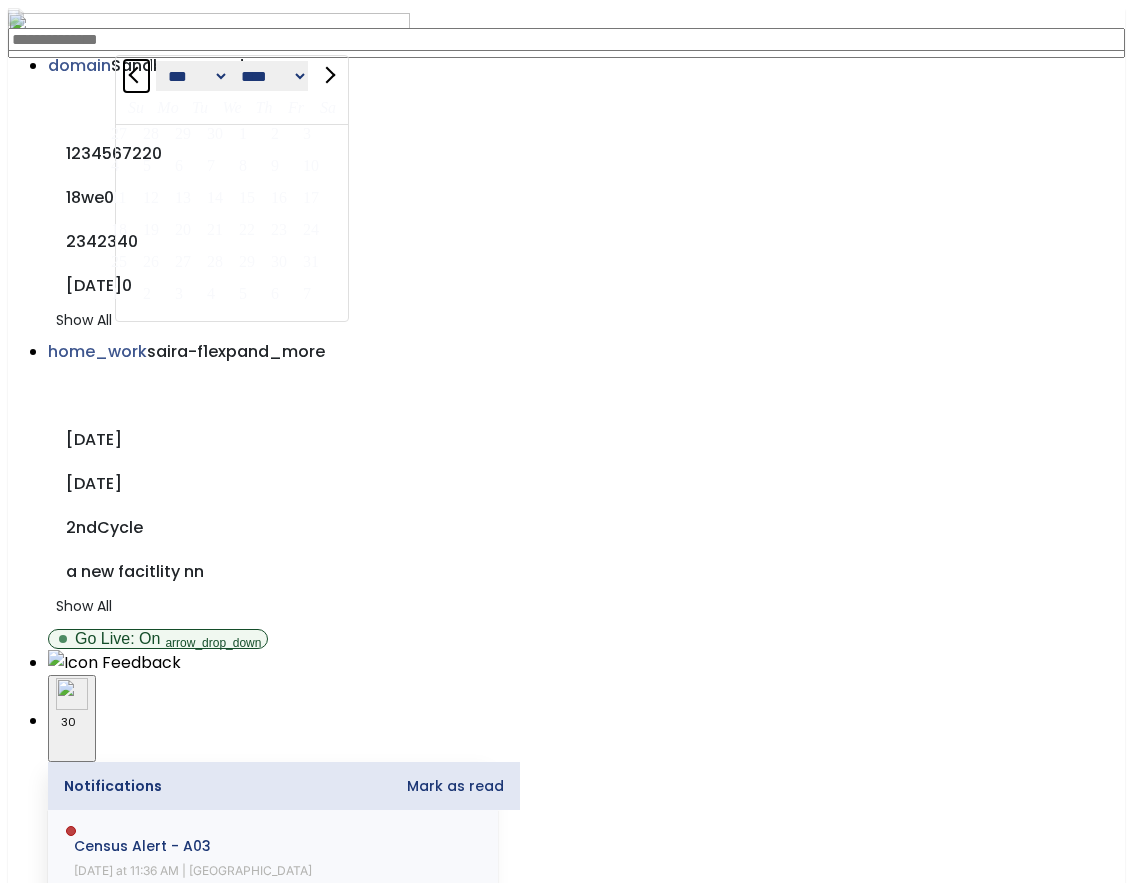 click at bounding box center (136, 76) 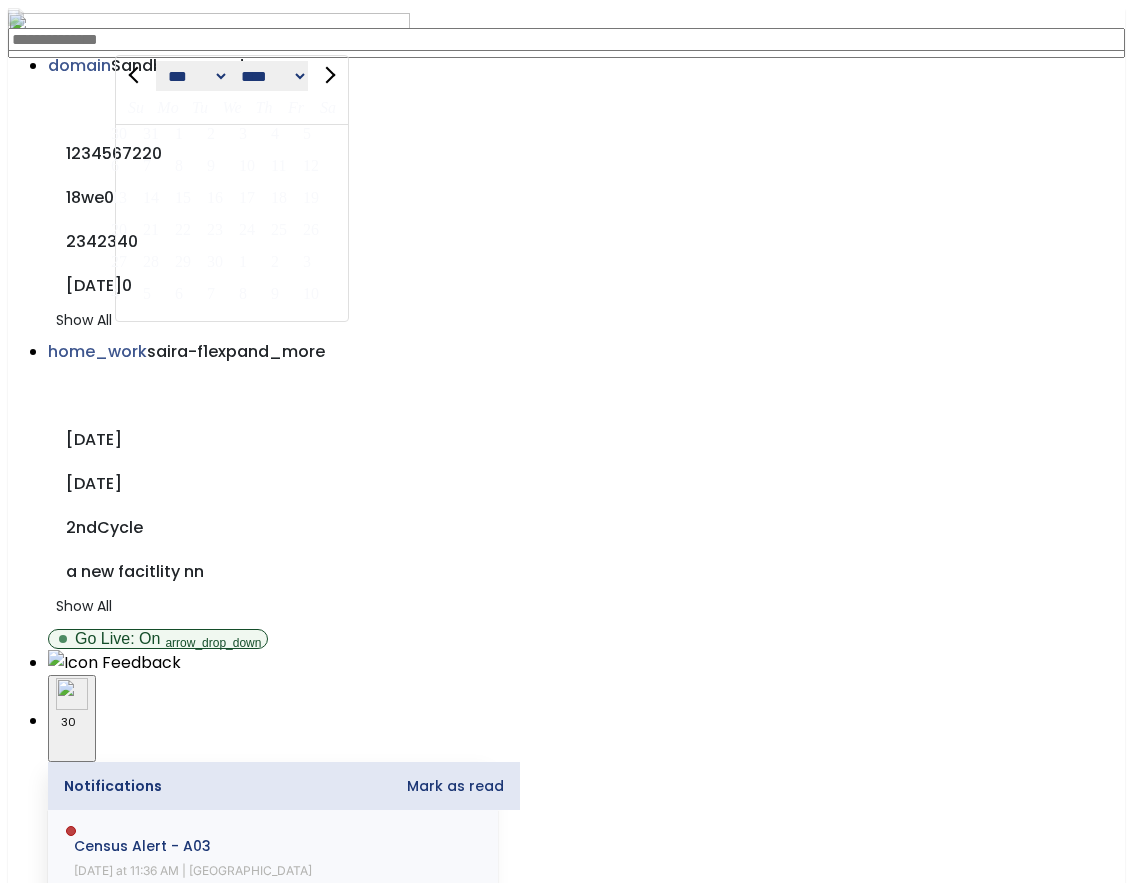 click on "1" at bounding box center (184, 133) 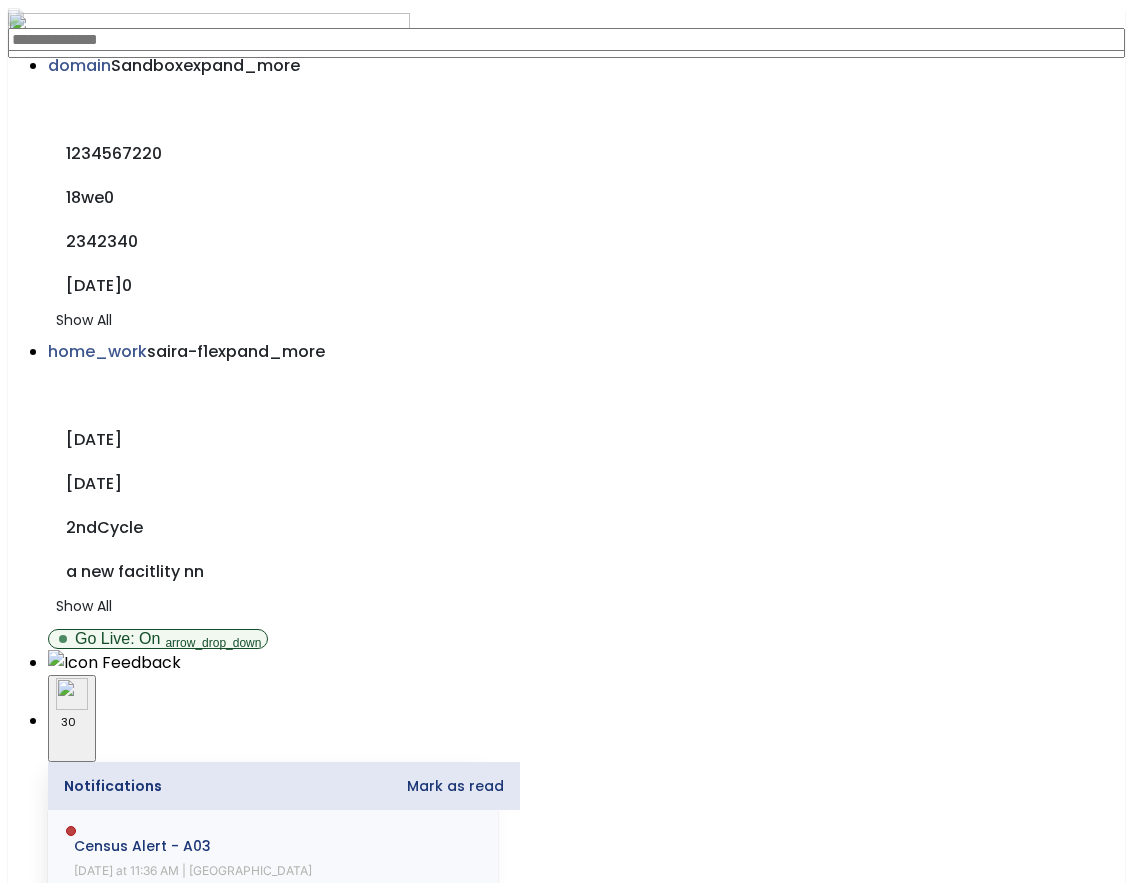 click on "**********" 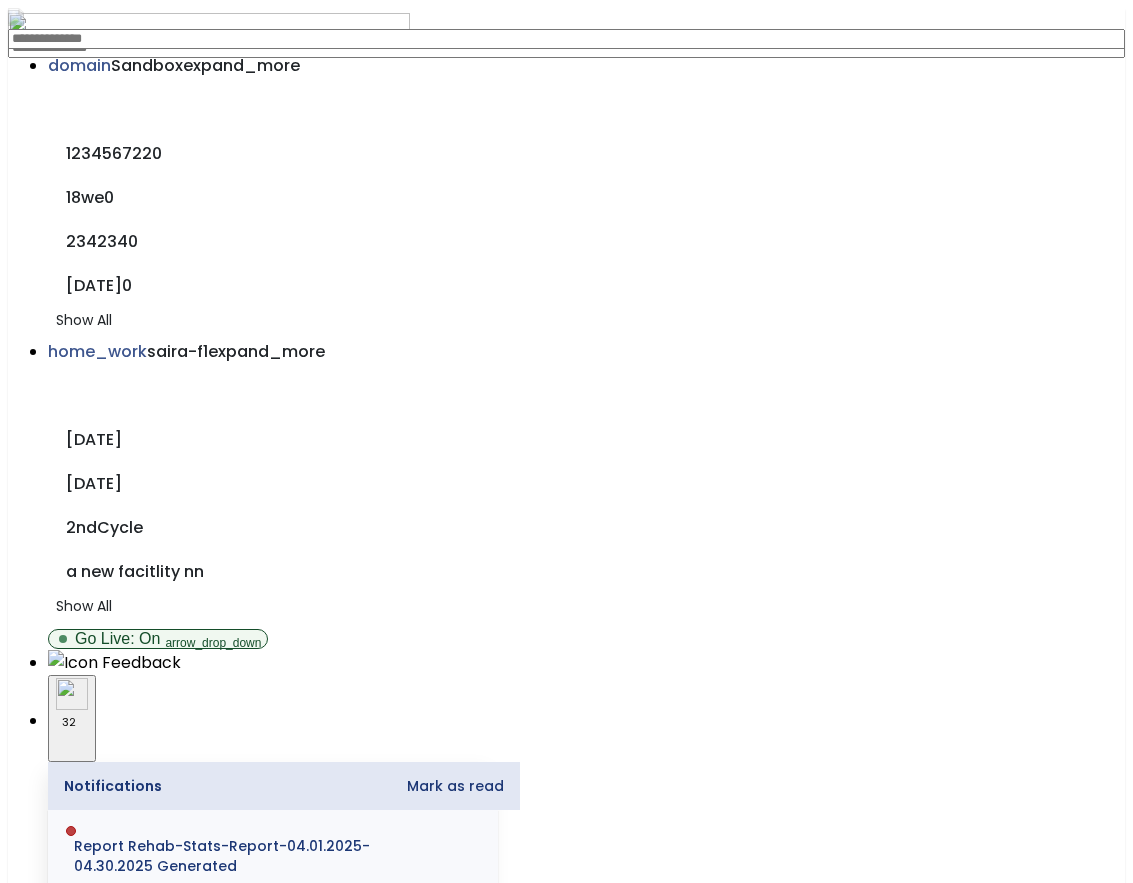 click on "arrow_back   Reports" 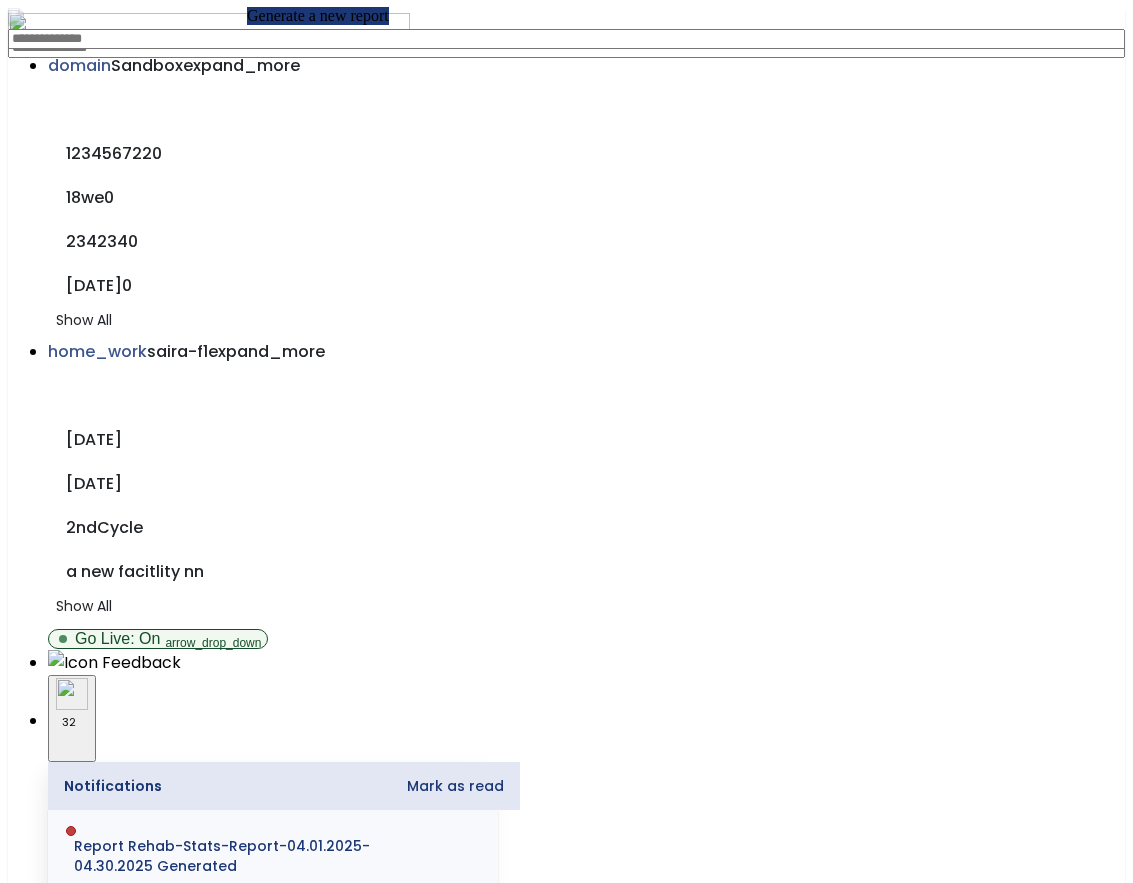 click on "add" 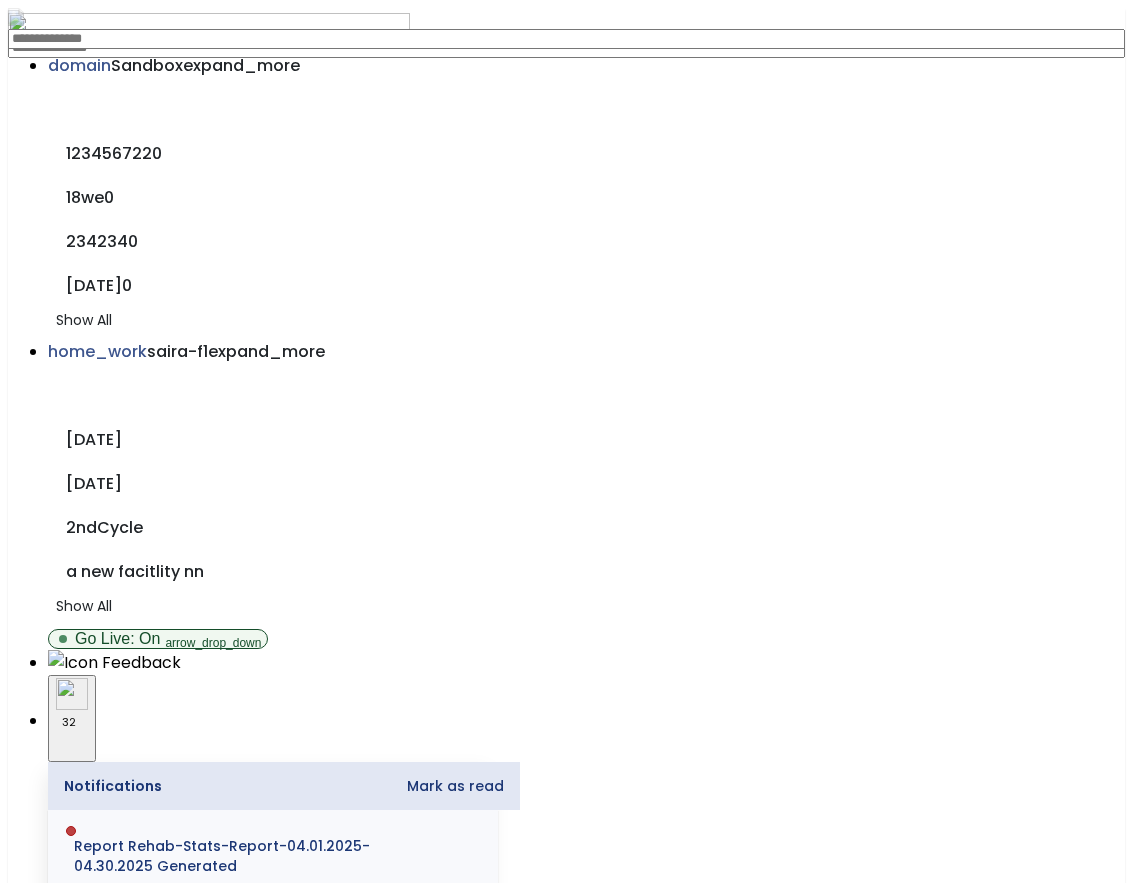 click on "Cost Contribution chevron_right" at bounding box center [327, 5403] 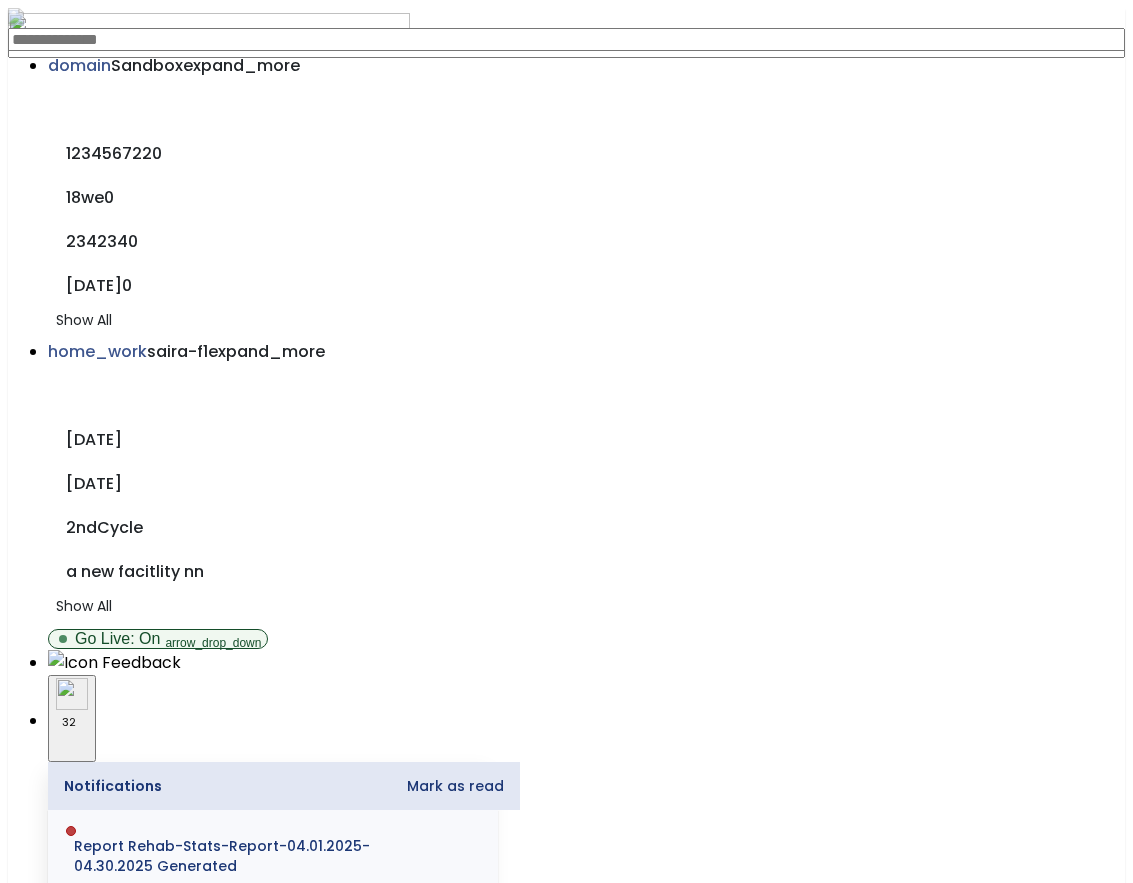 scroll, scrollTop: 73, scrollLeft: 0, axis: vertical 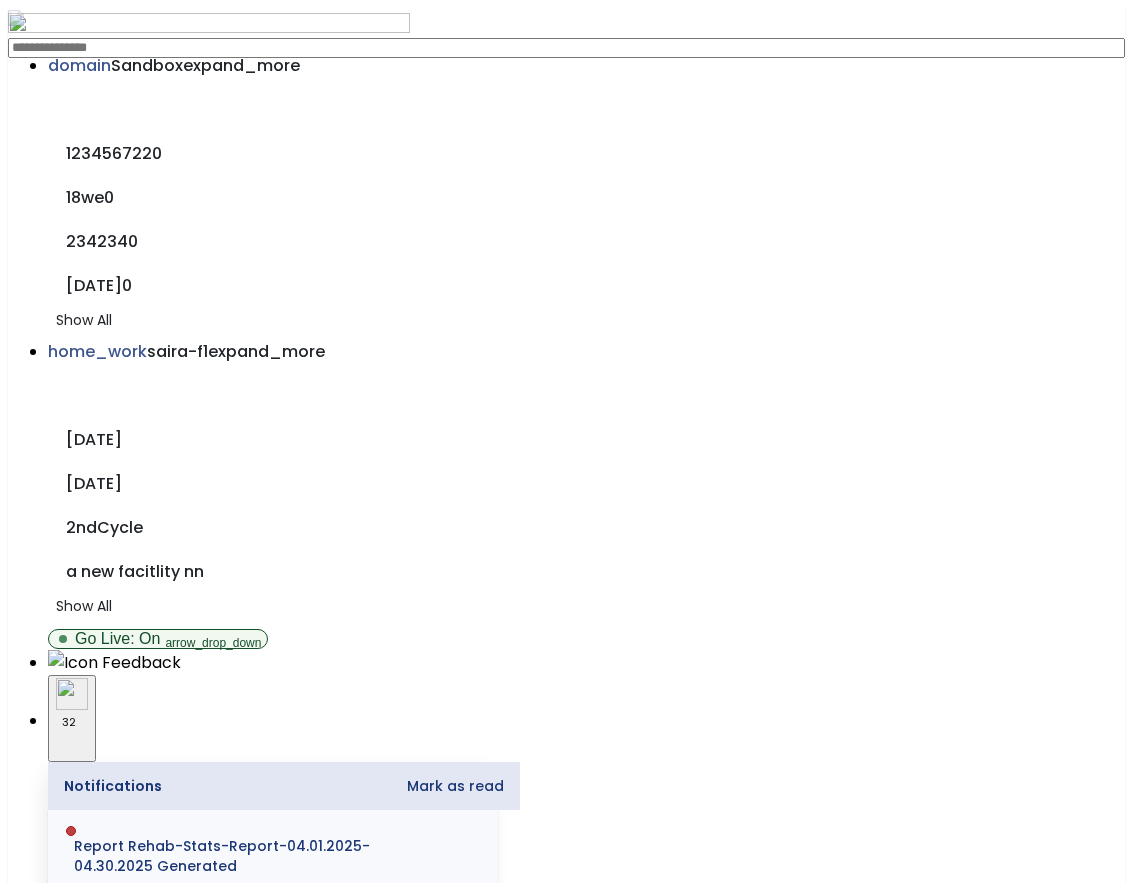 select on "*****" 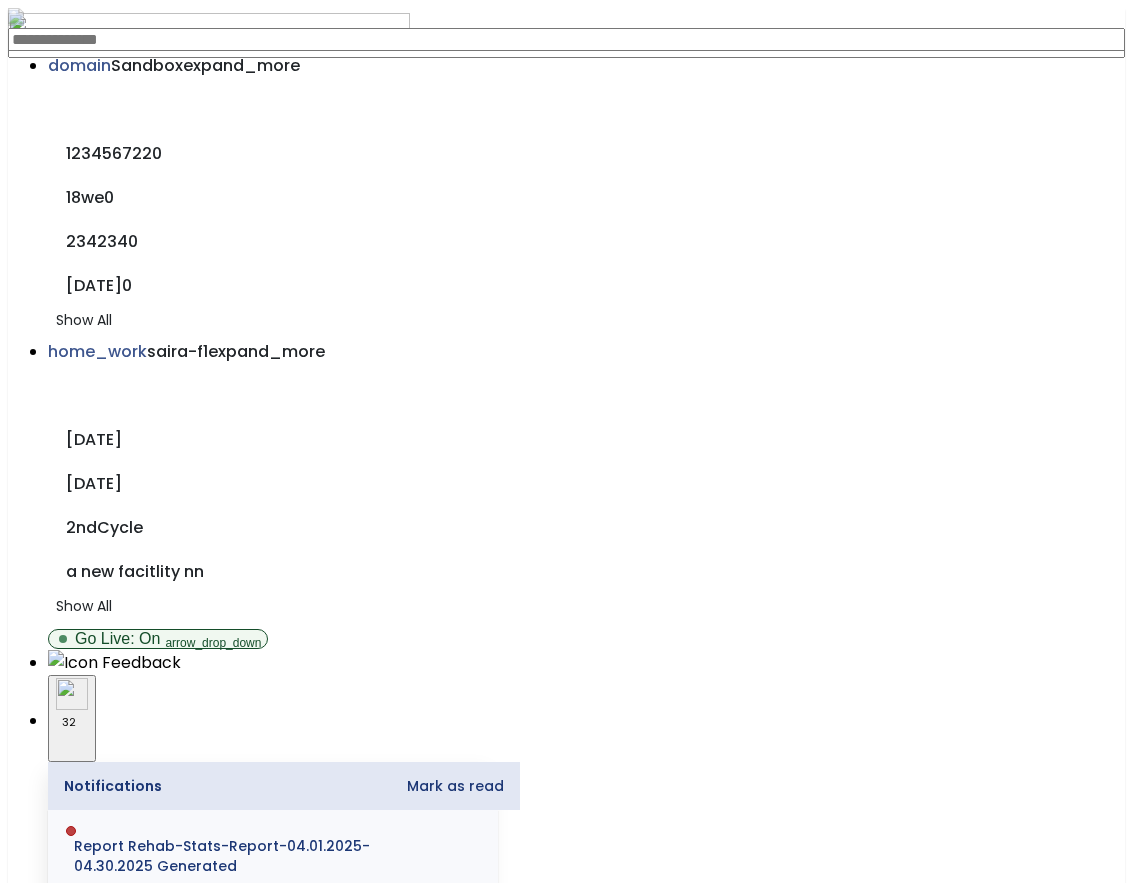 click on "**********" 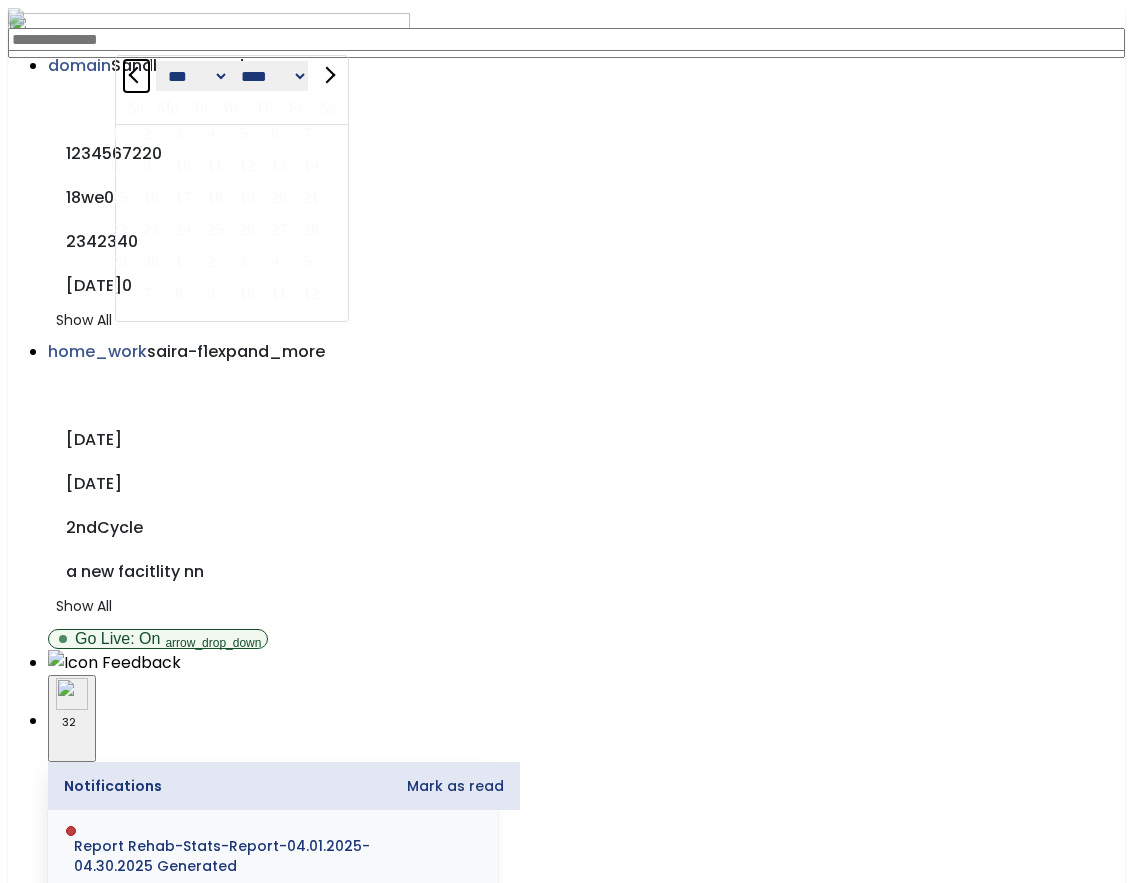 click at bounding box center (137, 74) 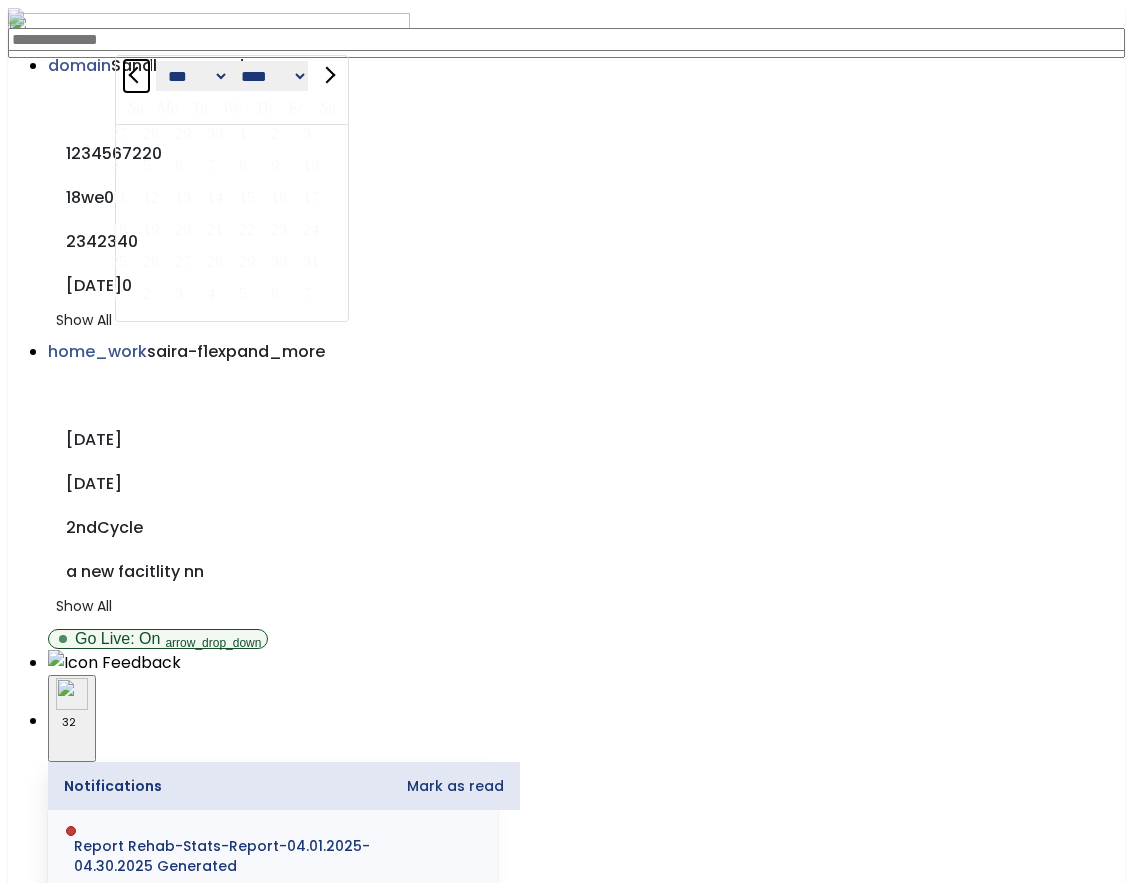 click at bounding box center [137, 74] 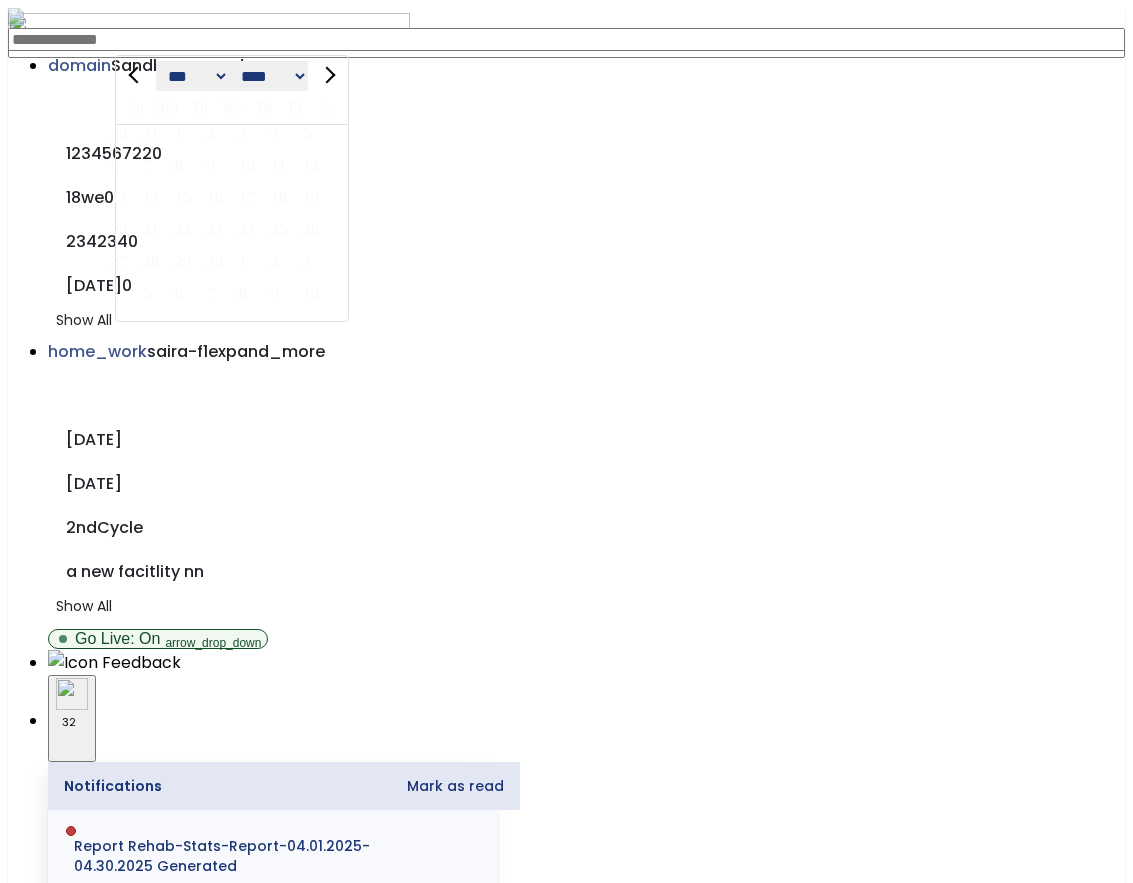 click on "7" at bounding box center [152, 165] 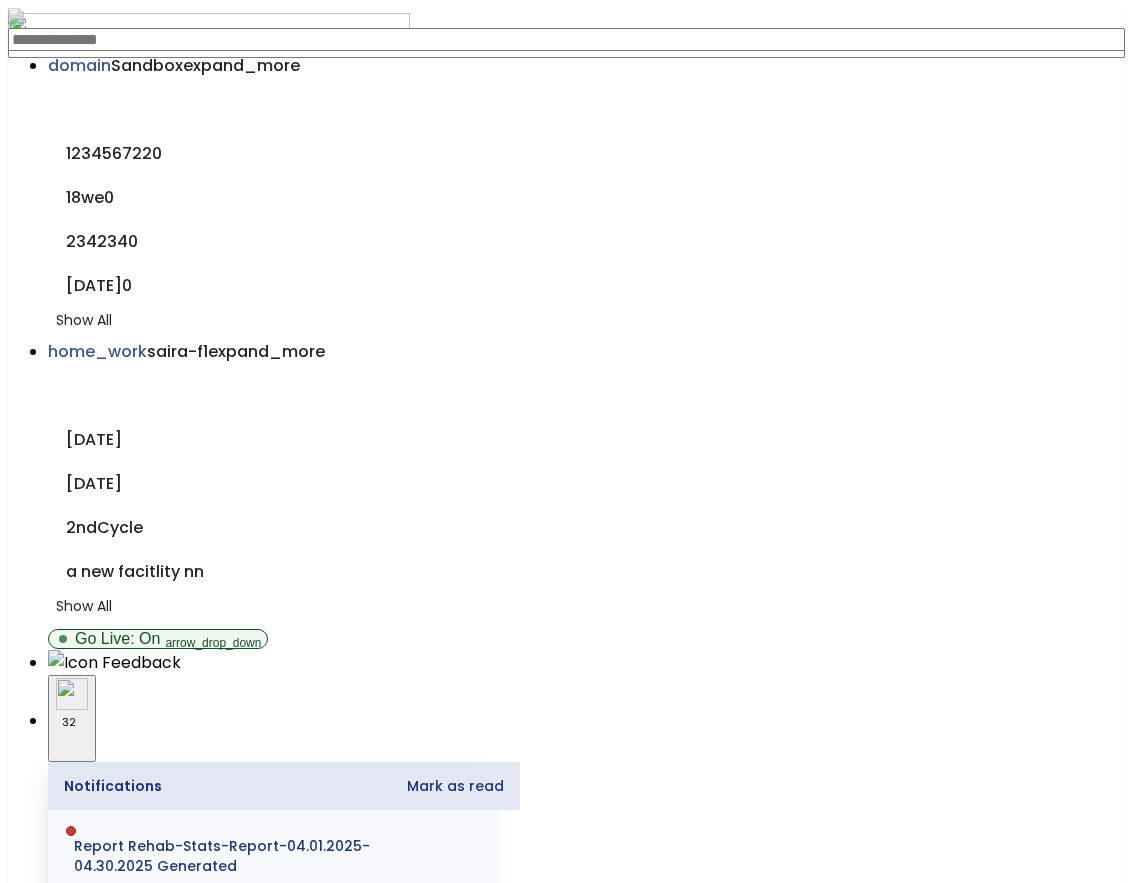 click on "Generate Report" 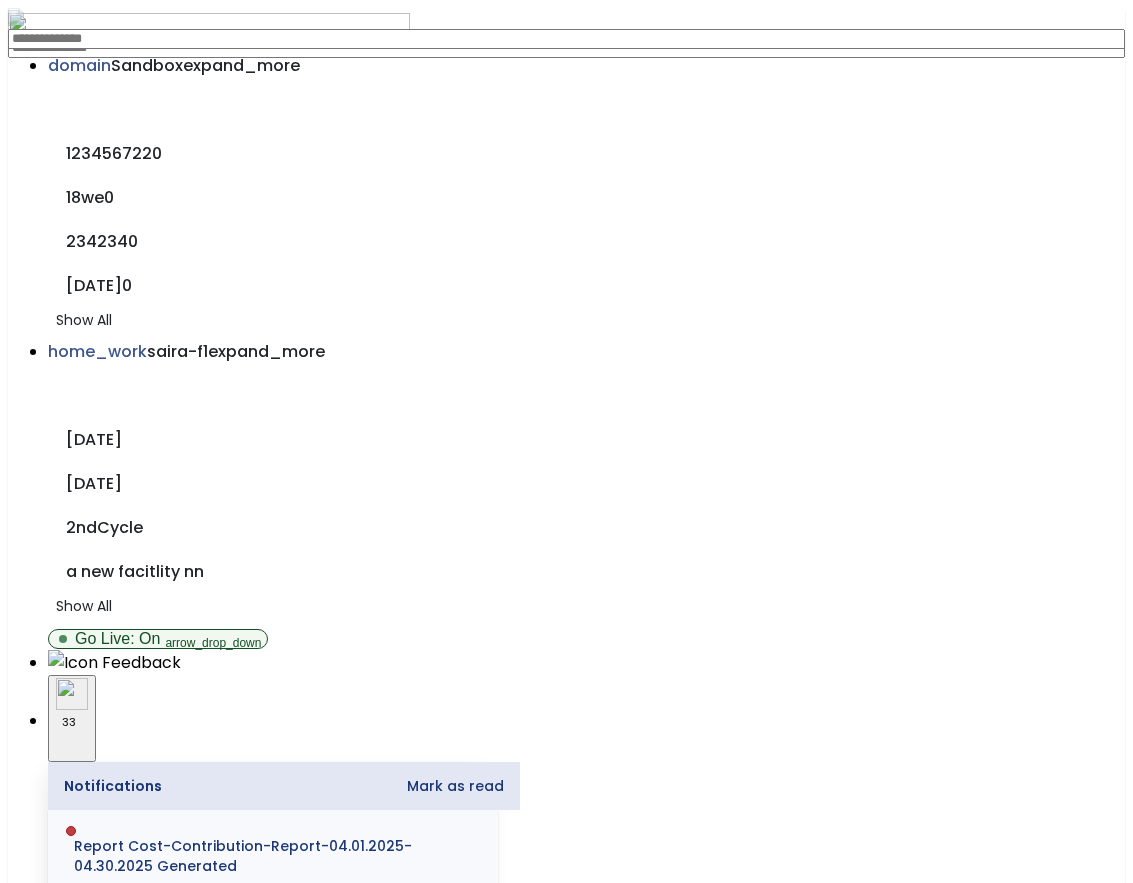 scroll, scrollTop: 0, scrollLeft: 0, axis: both 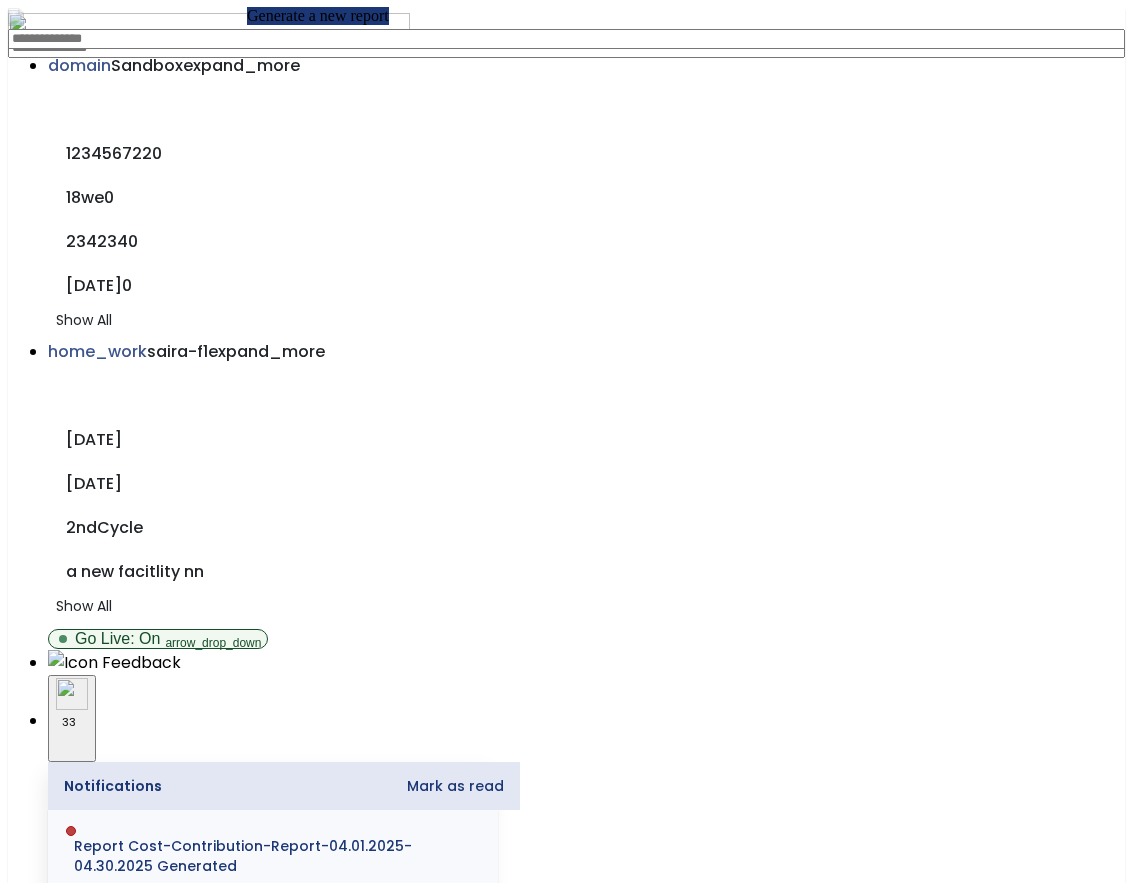 click on "add" 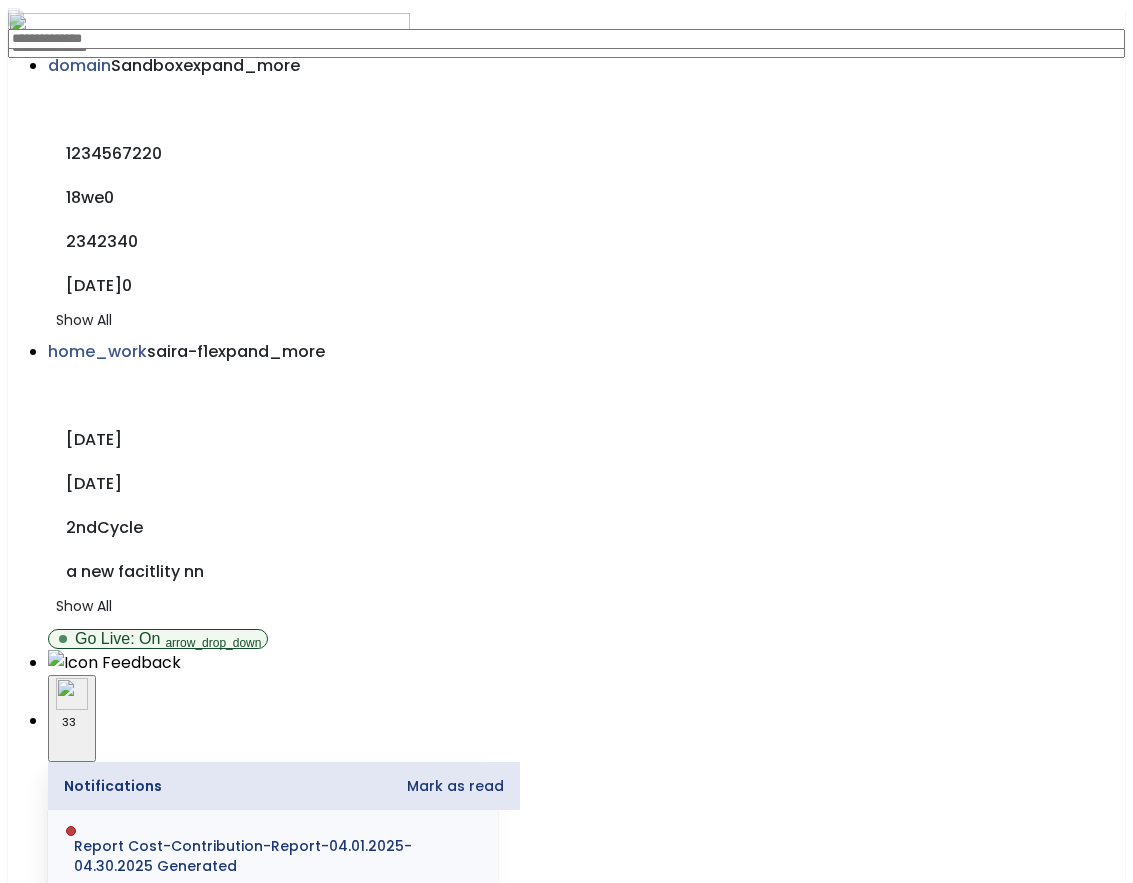 click on "Cost Contribution chevron_right" at bounding box center (327, 5423) 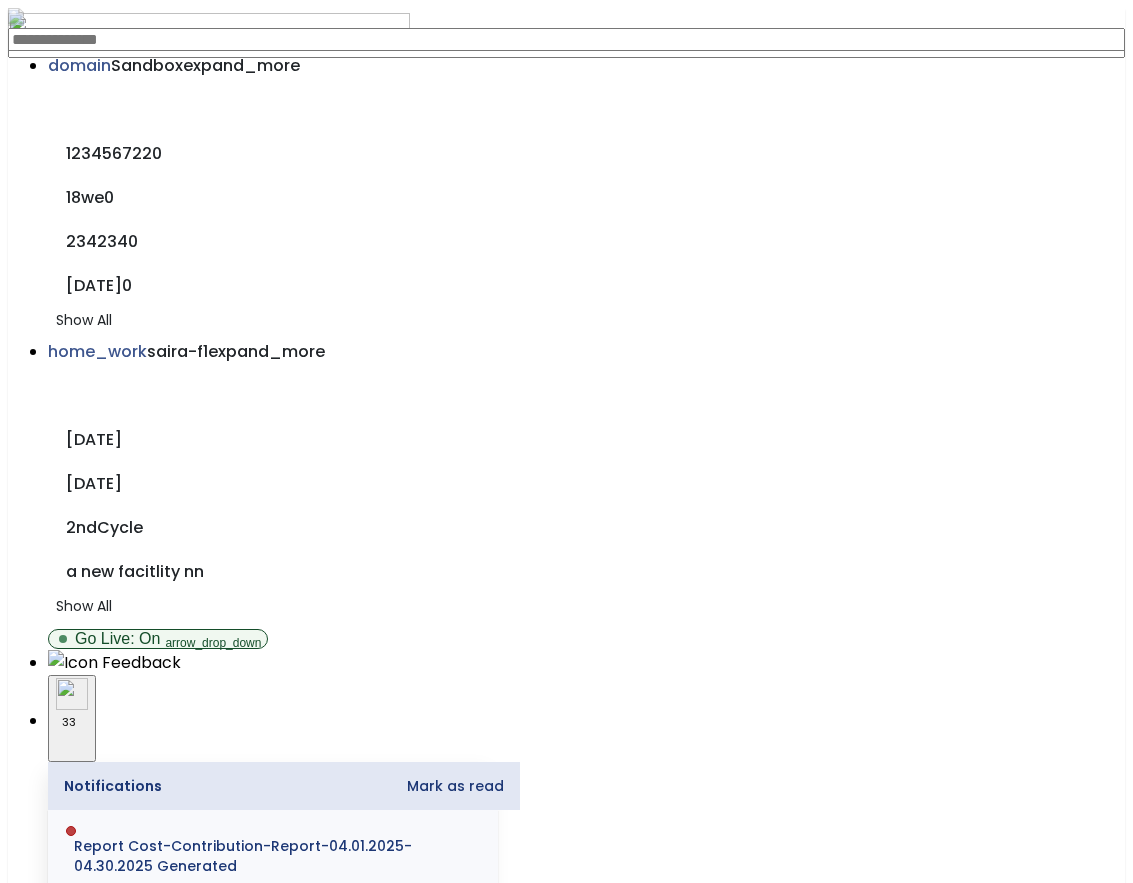 scroll, scrollTop: 88, scrollLeft: 0, axis: vertical 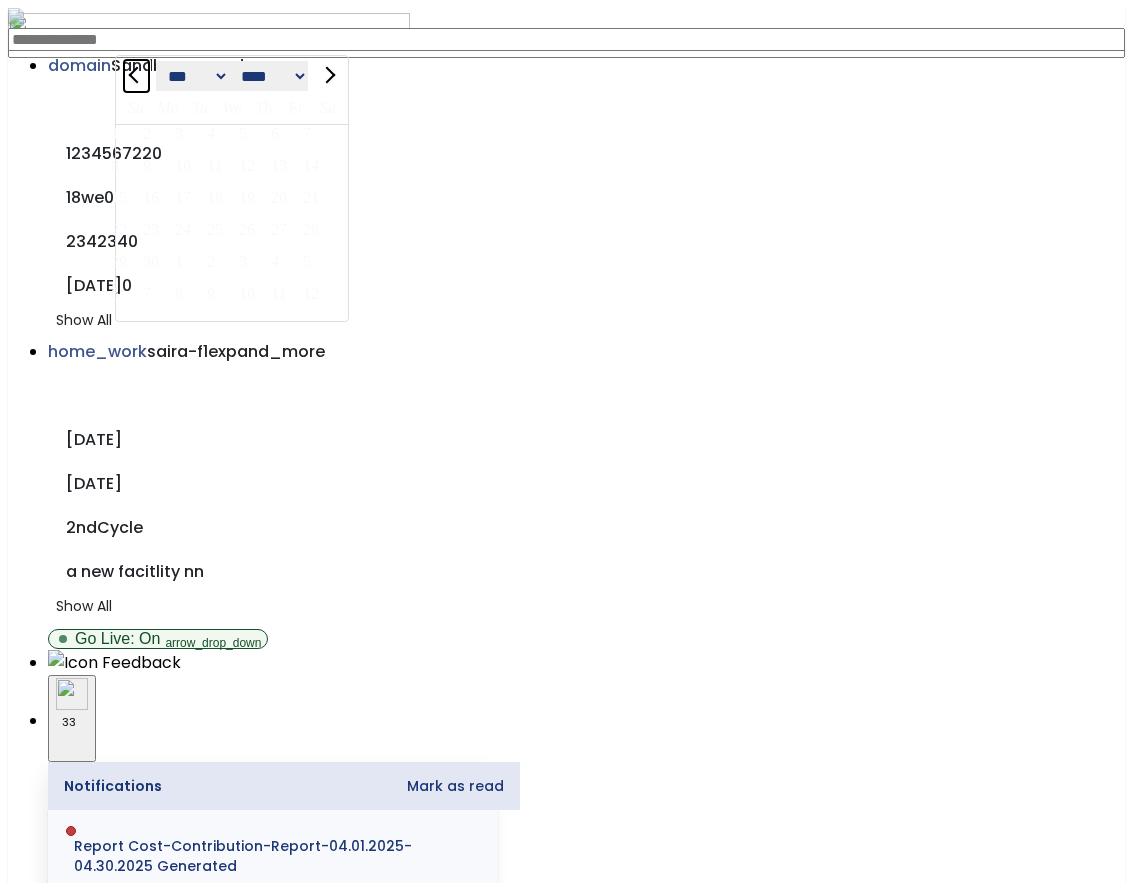 click at bounding box center [137, 74] 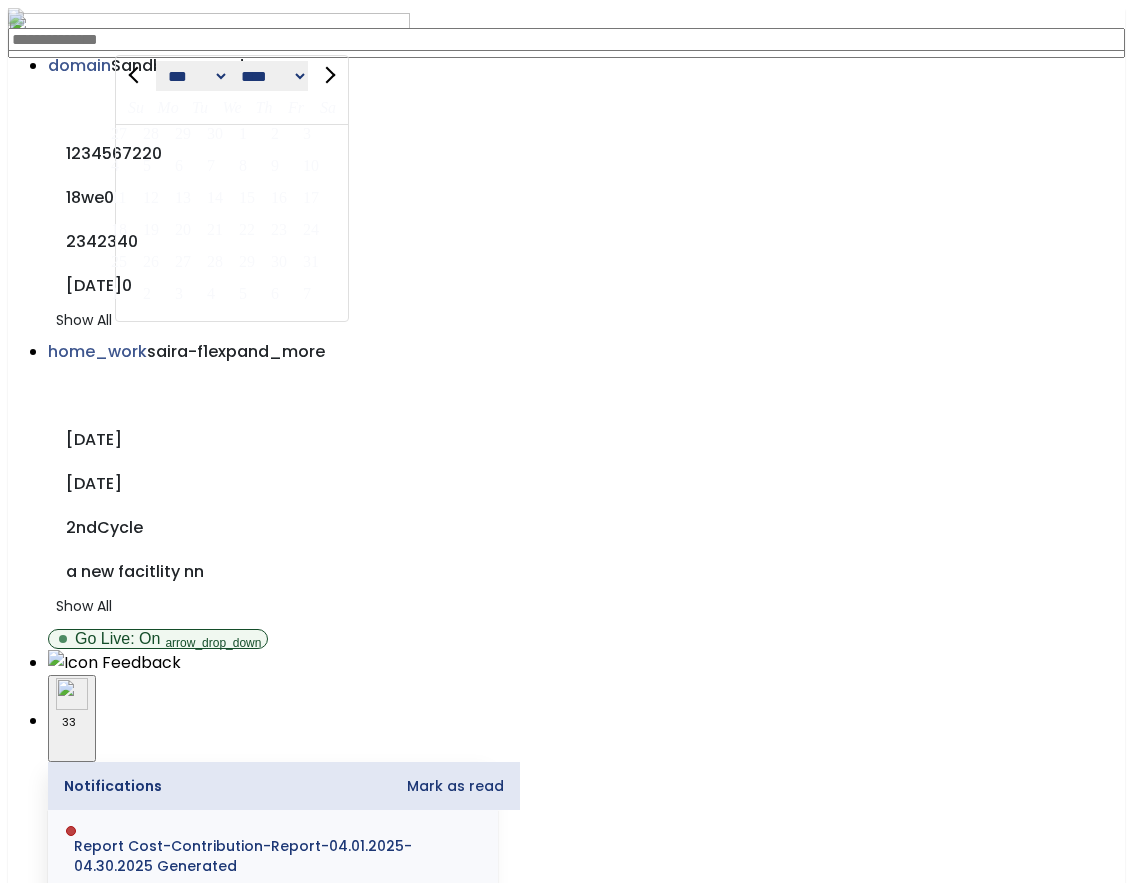 click on "11" at bounding box center [123, 197] 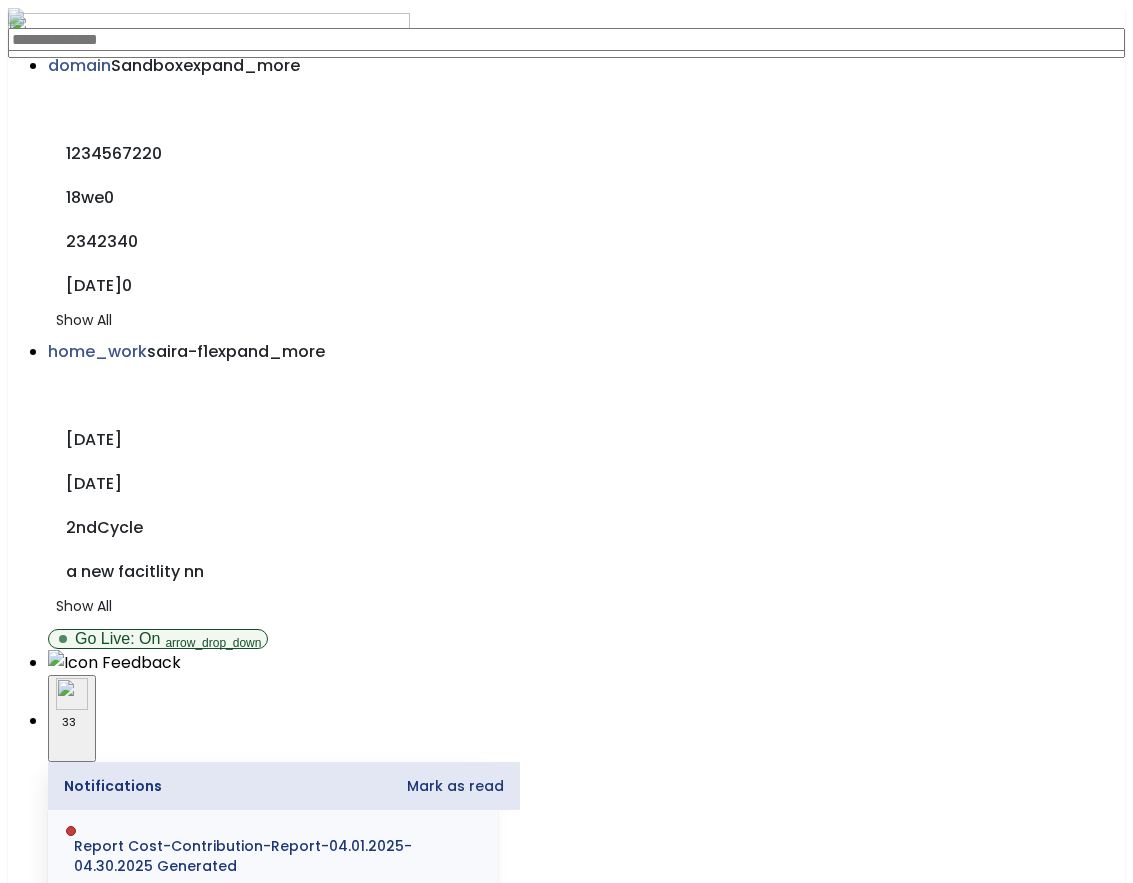 click on "**********" 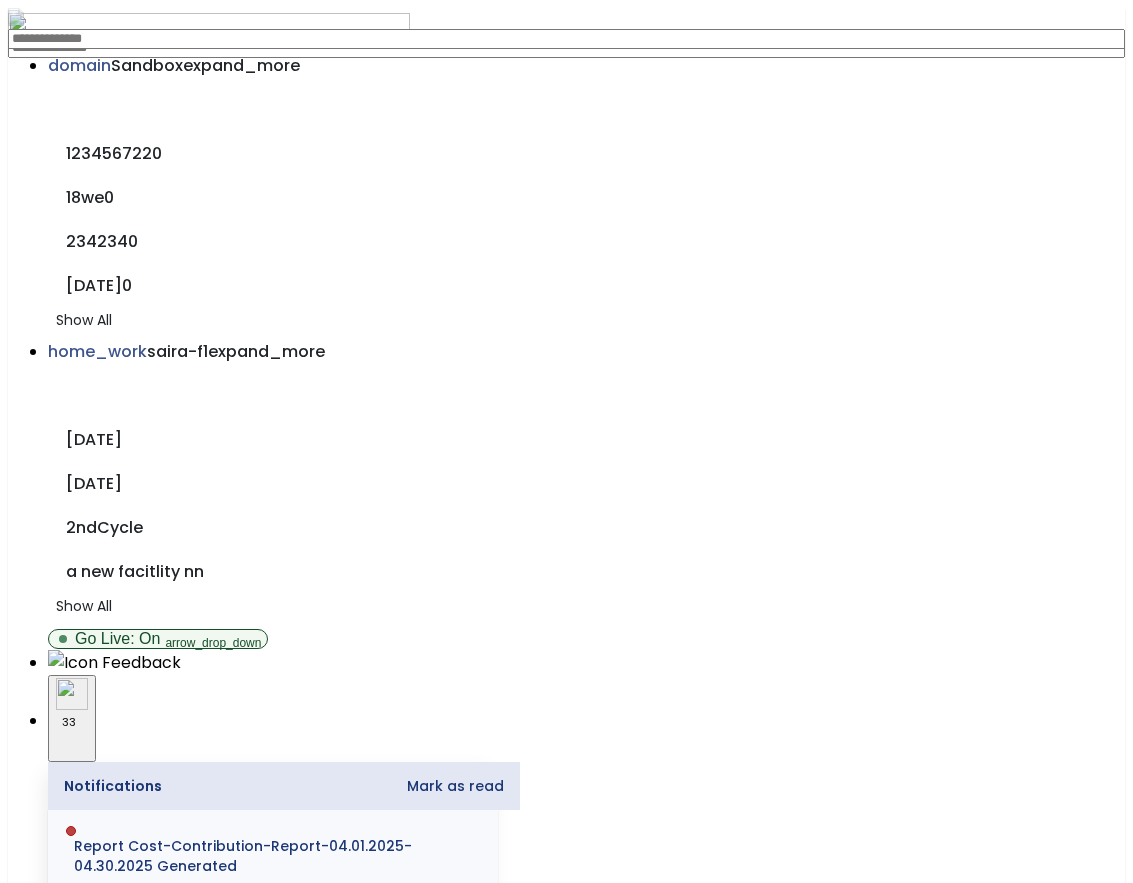 scroll, scrollTop: 0, scrollLeft: 0, axis: both 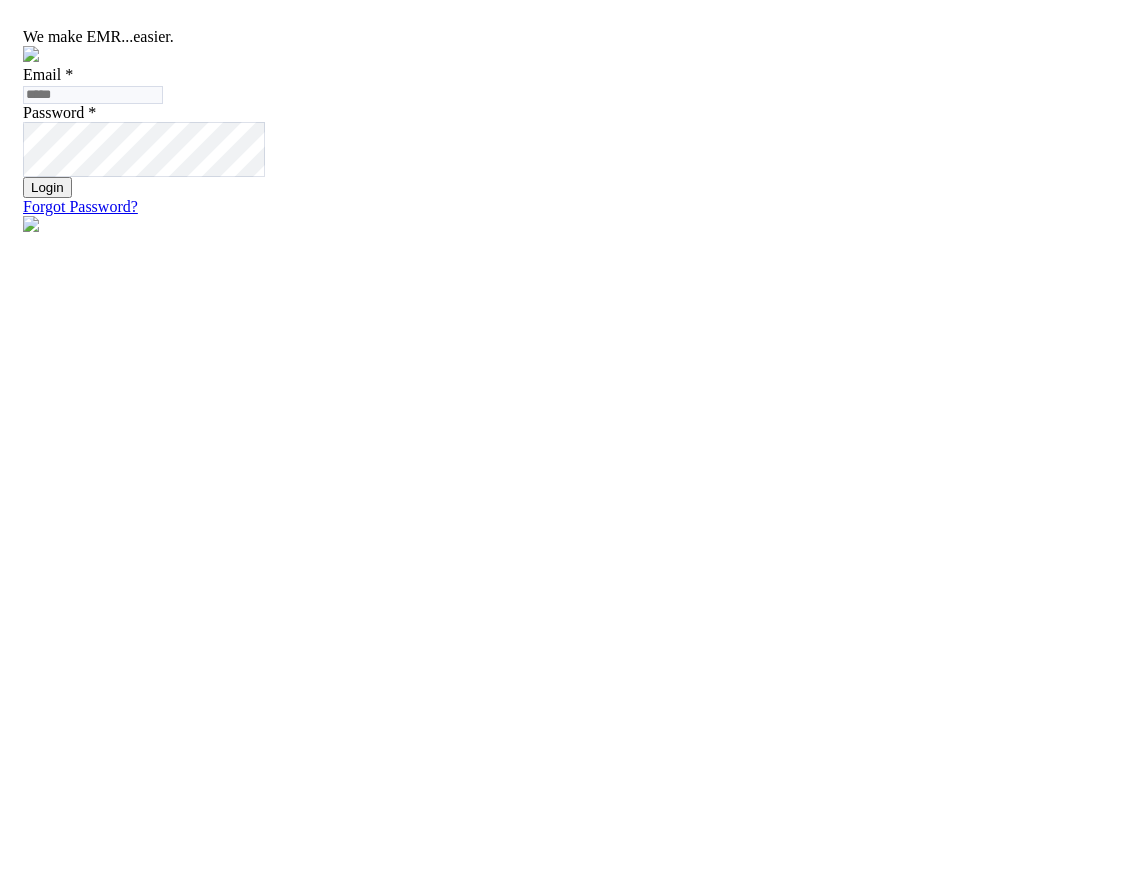 click 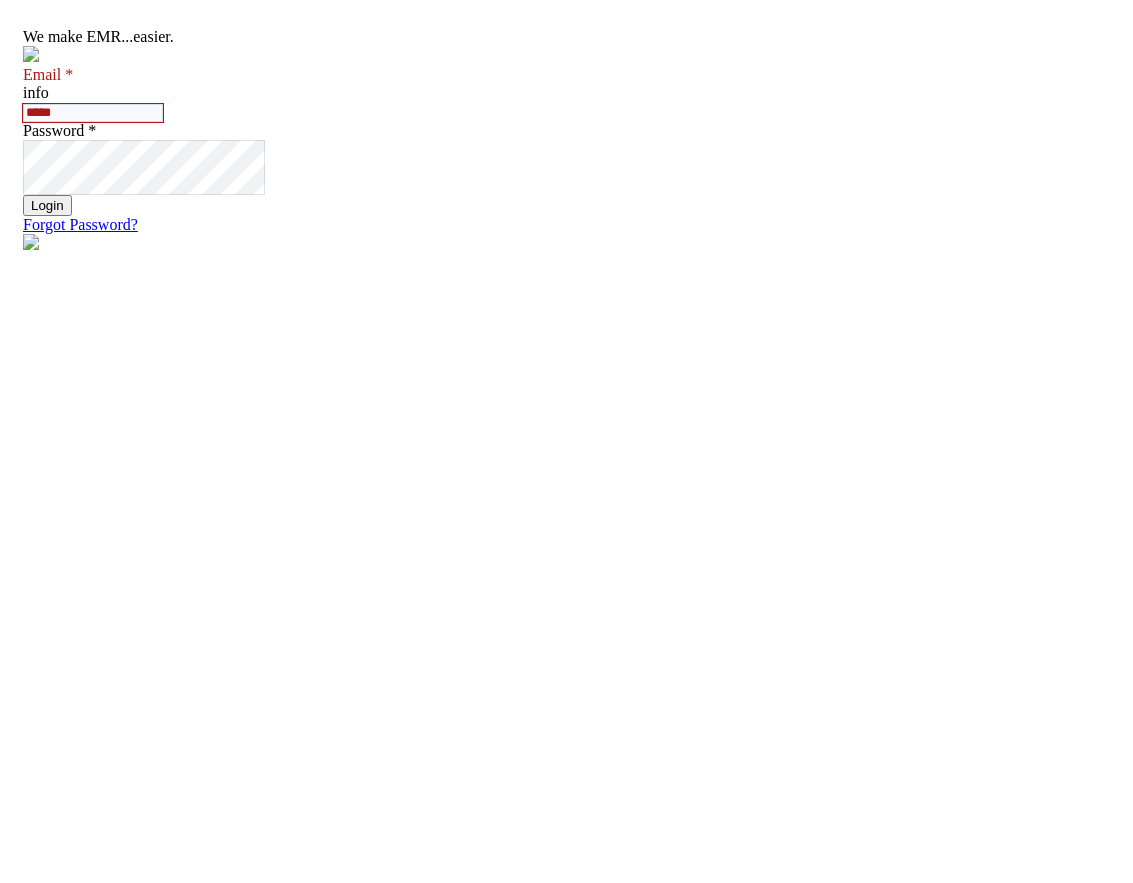 type on "**********" 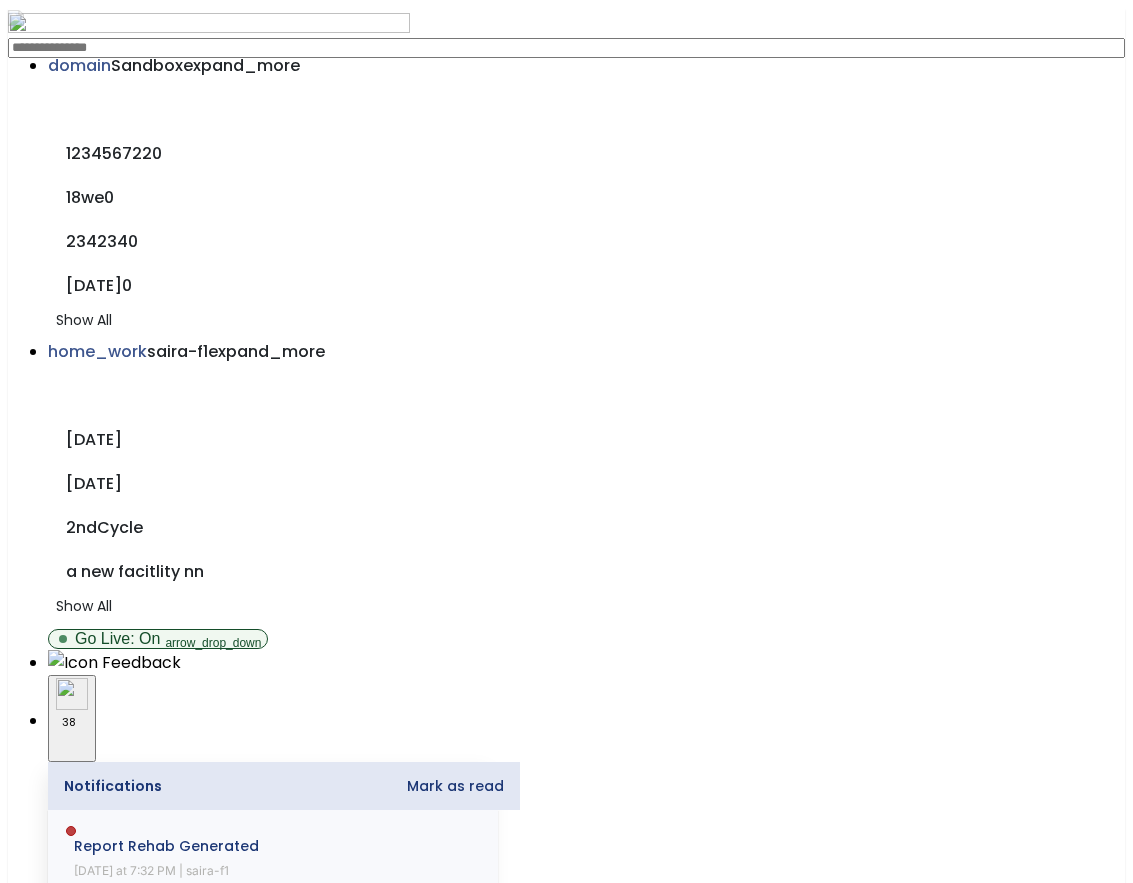 click at bounding box center [48, 1929] 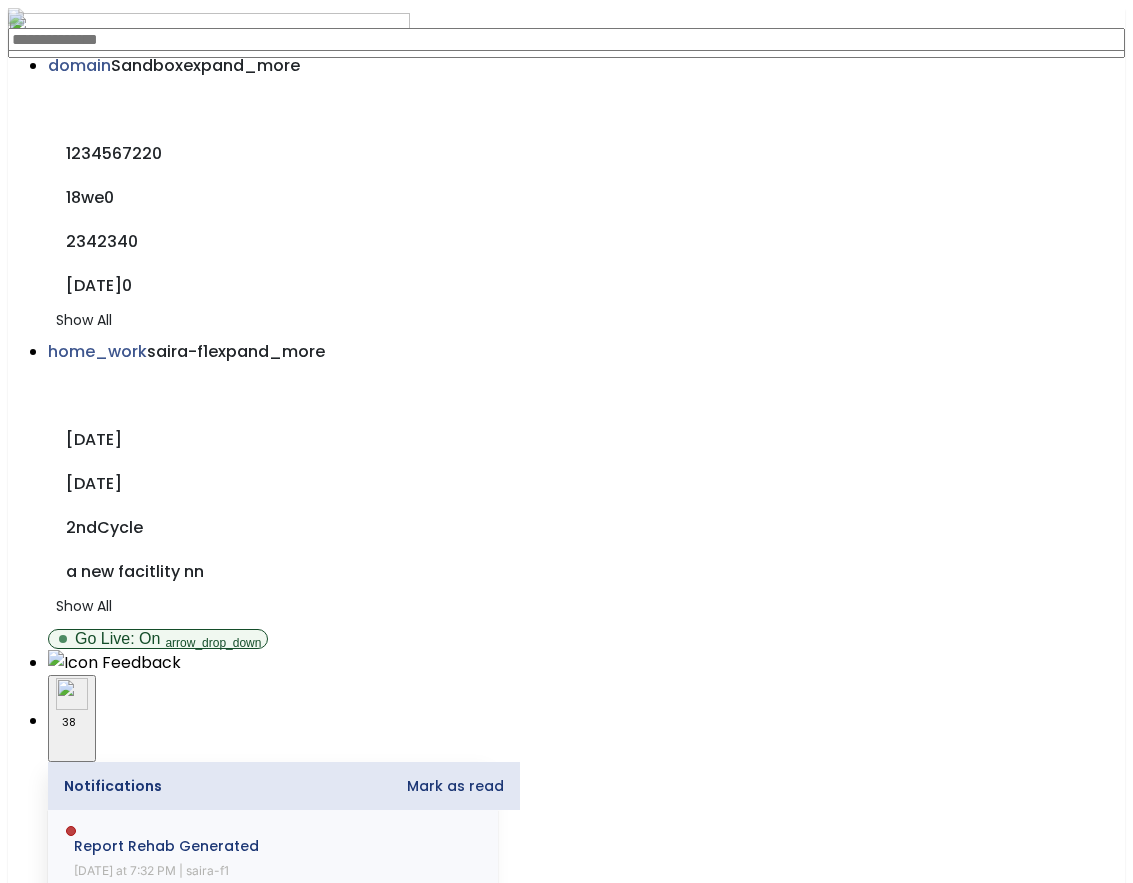 scroll, scrollTop: 0, scrollLeft: 0, axis: both 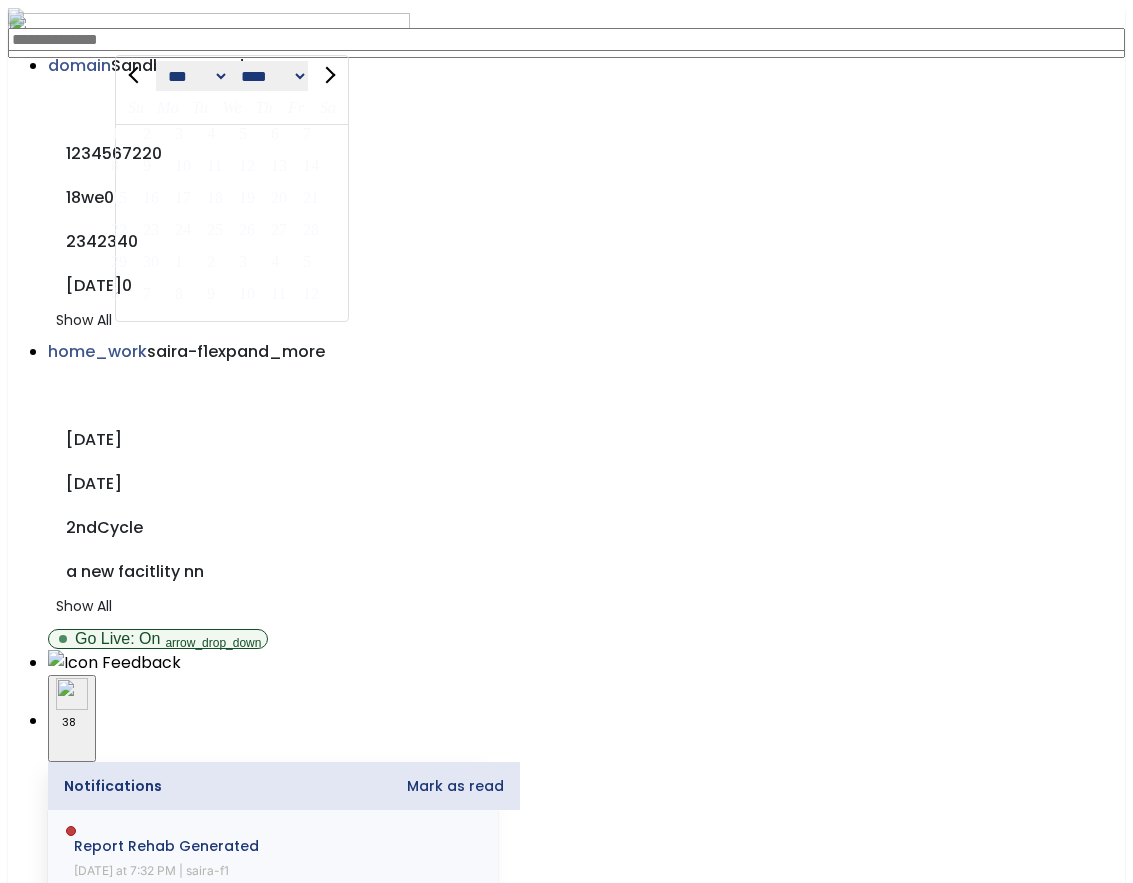 click on "**********" 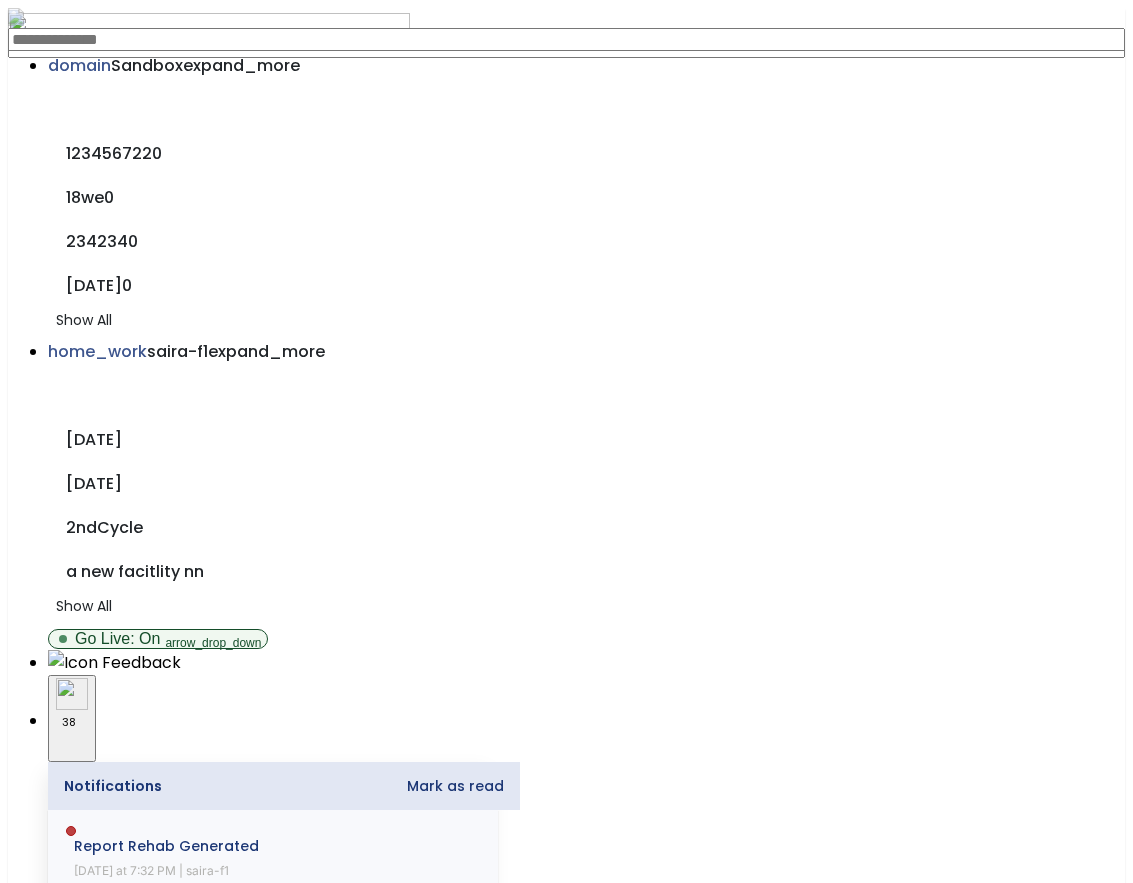 click on "**********" 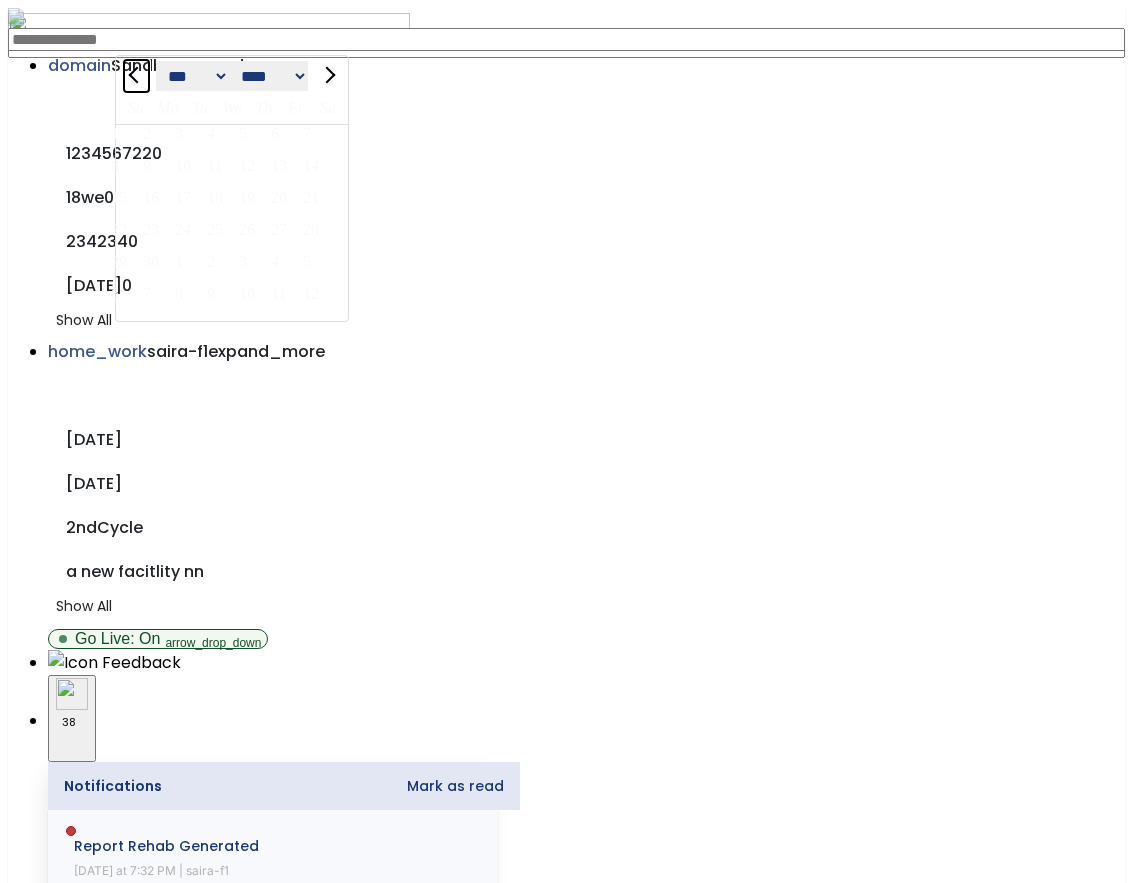 click at bounding box center (137, 74) 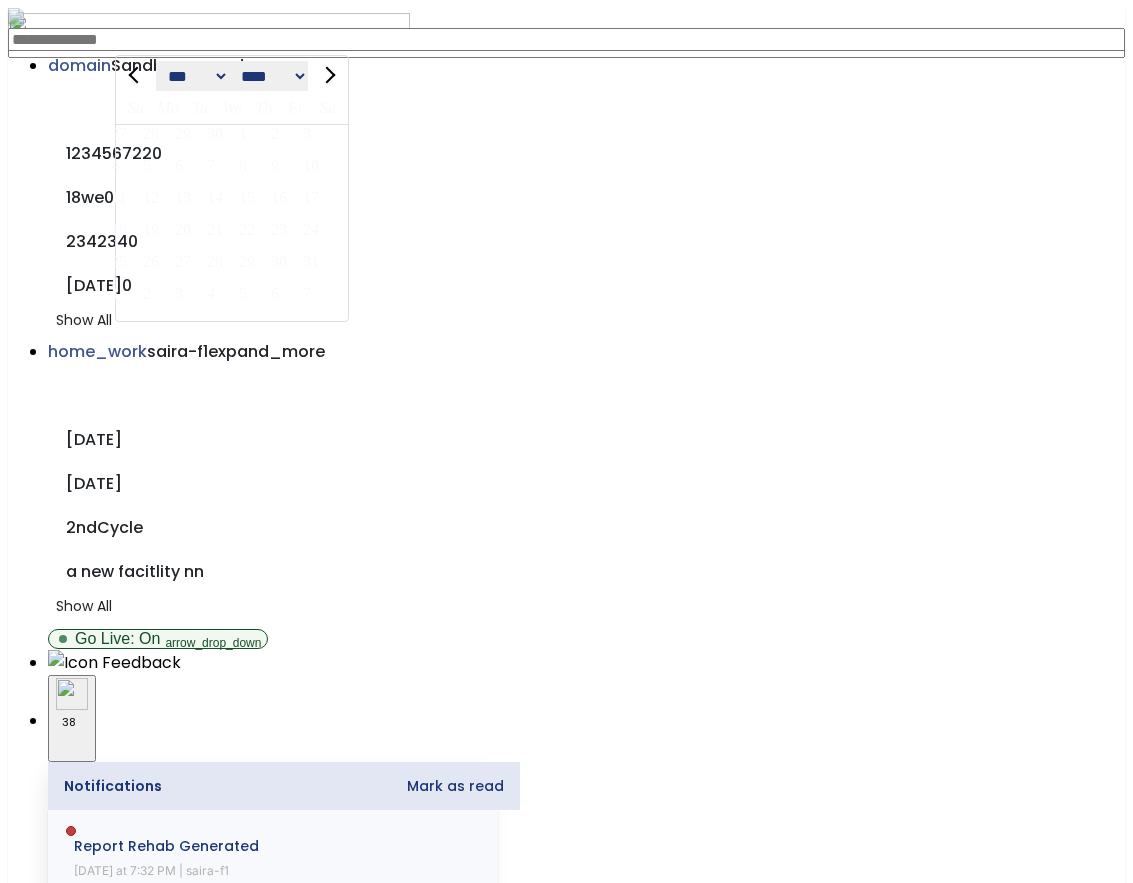 click on "11" at bounding box center (123, 197) 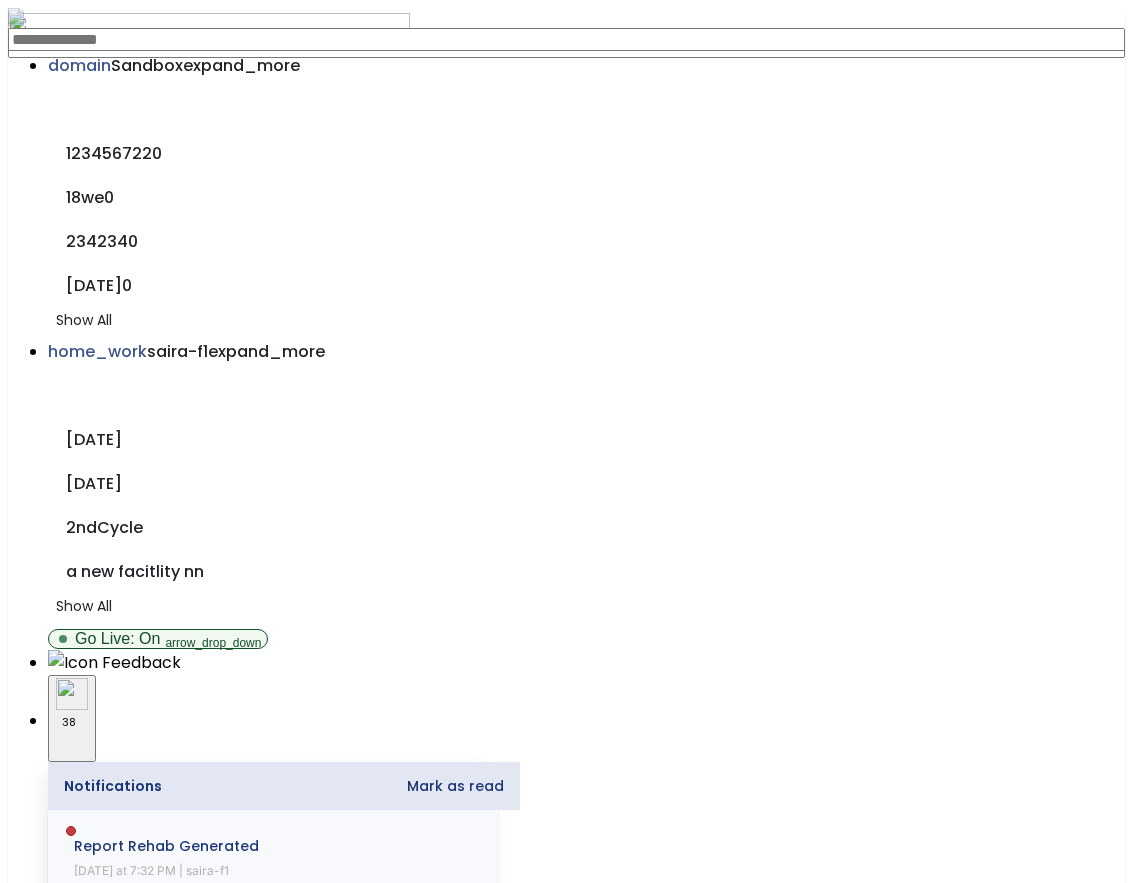 click on "File Type" 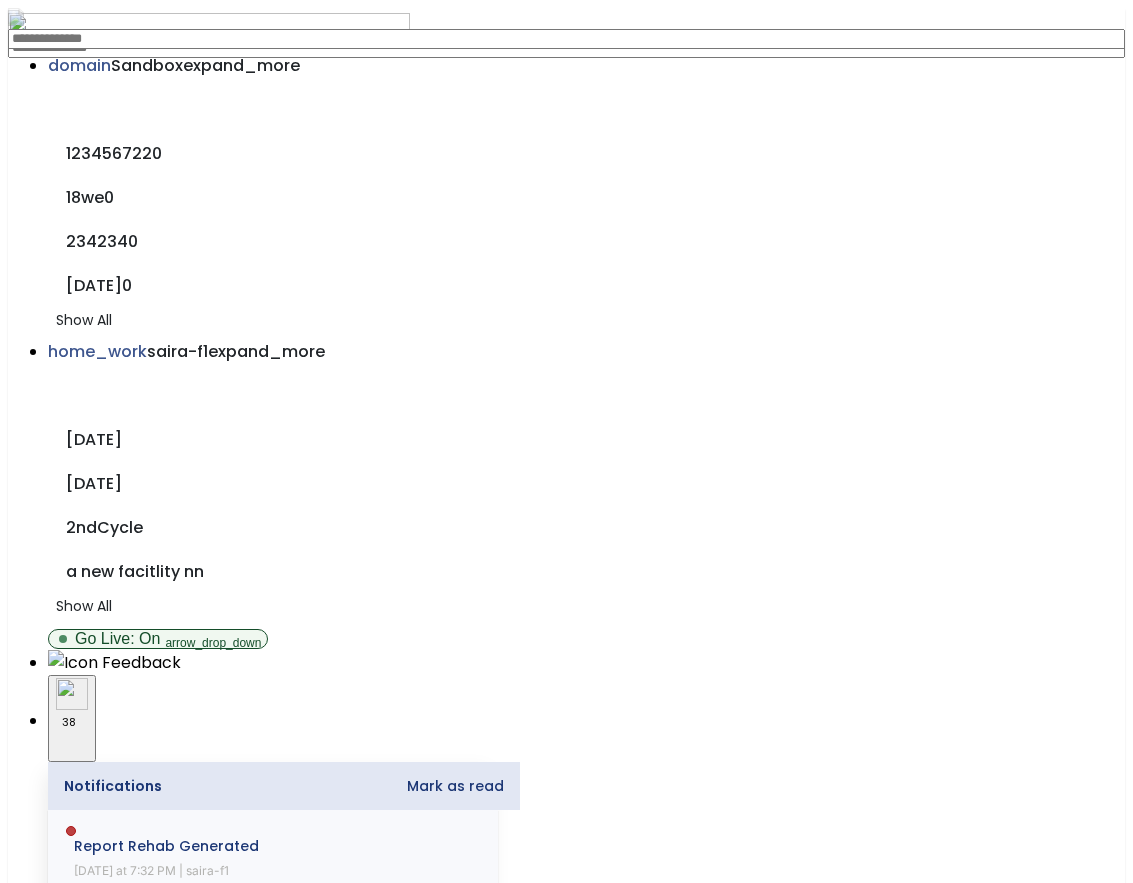 scroll, scrollTop: 0, scrollLeft: 0, axis: both 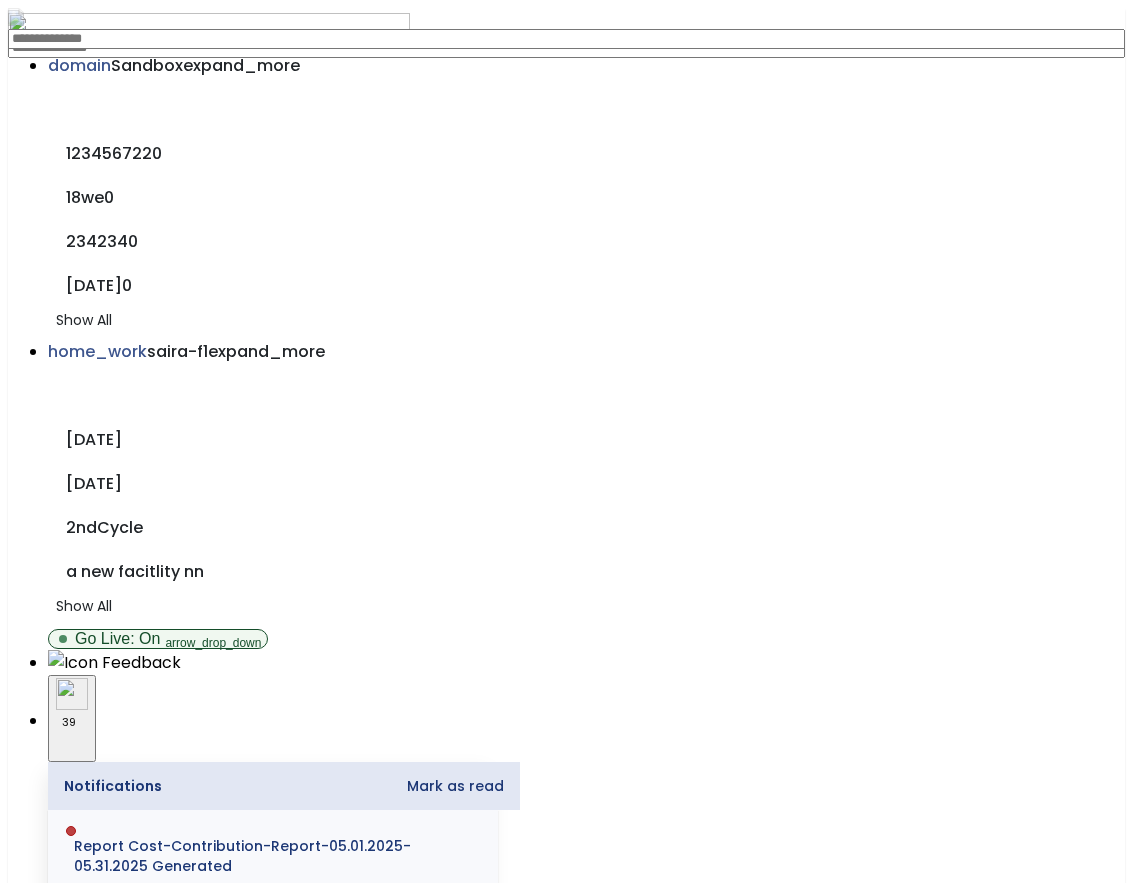 click on "arrow_back   Reports" 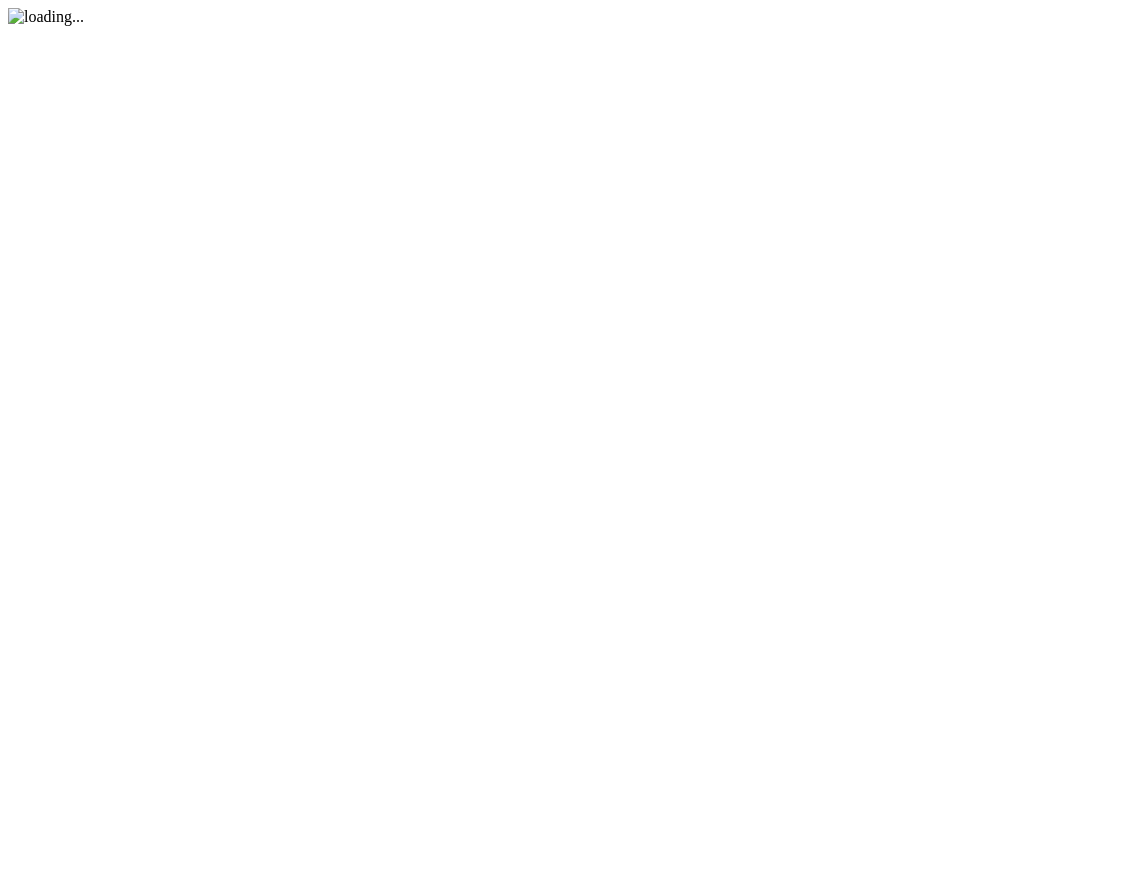 scroll, scrollTop: 0, scrollLeft: 0, axis: both 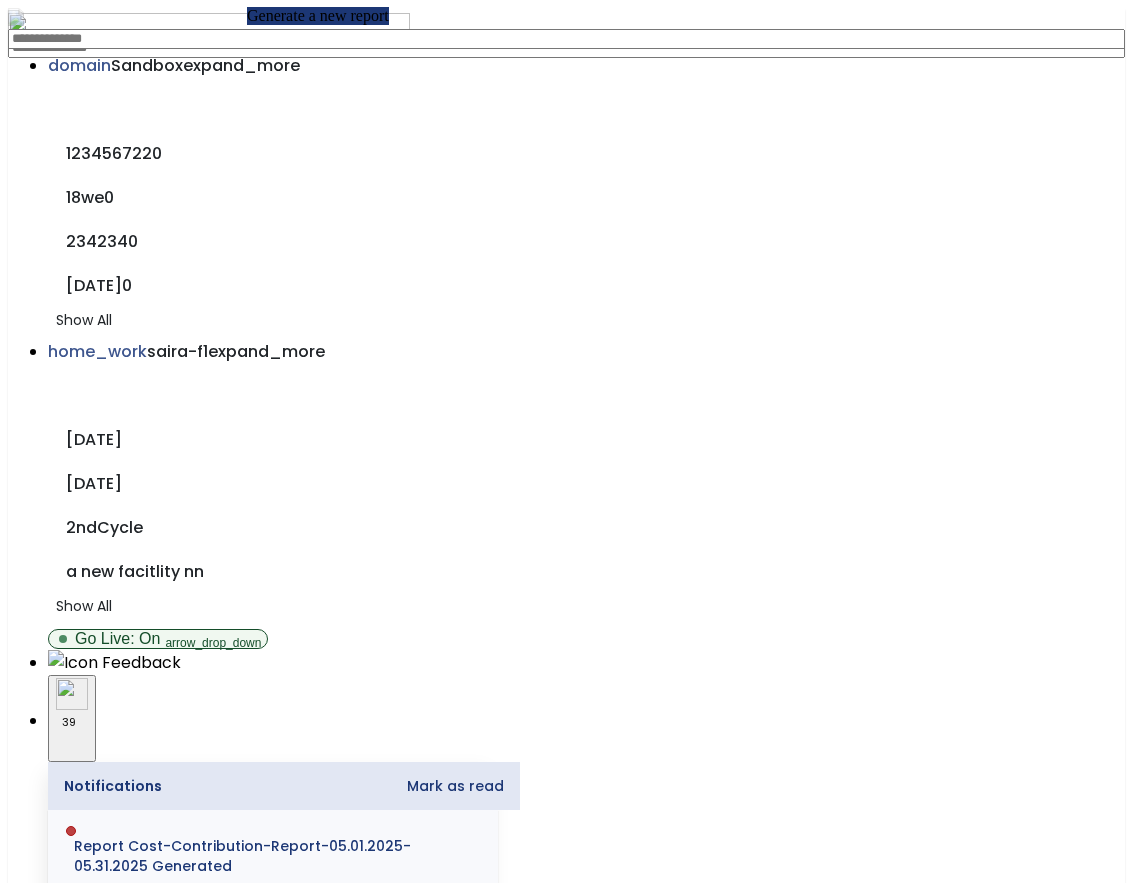 click on "add" 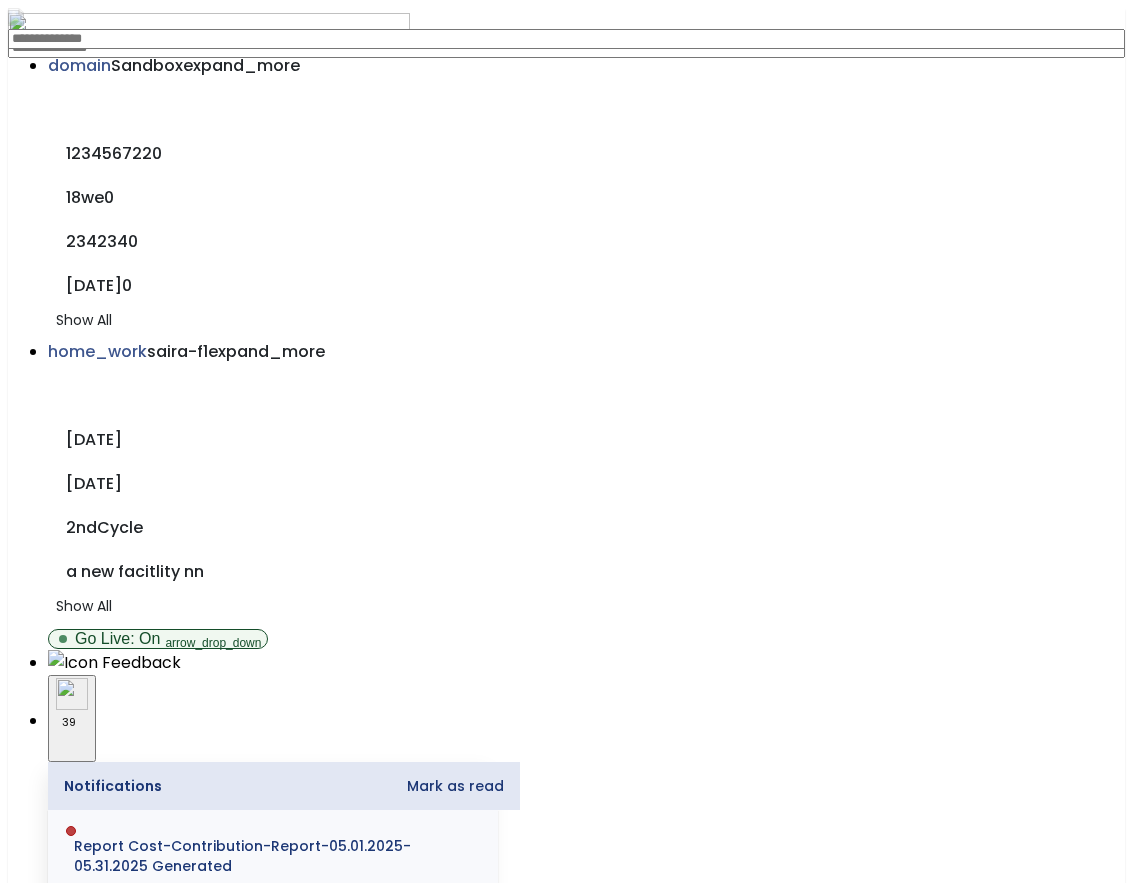 click on "Cost Contribution" at bounding box center [327, 5394] 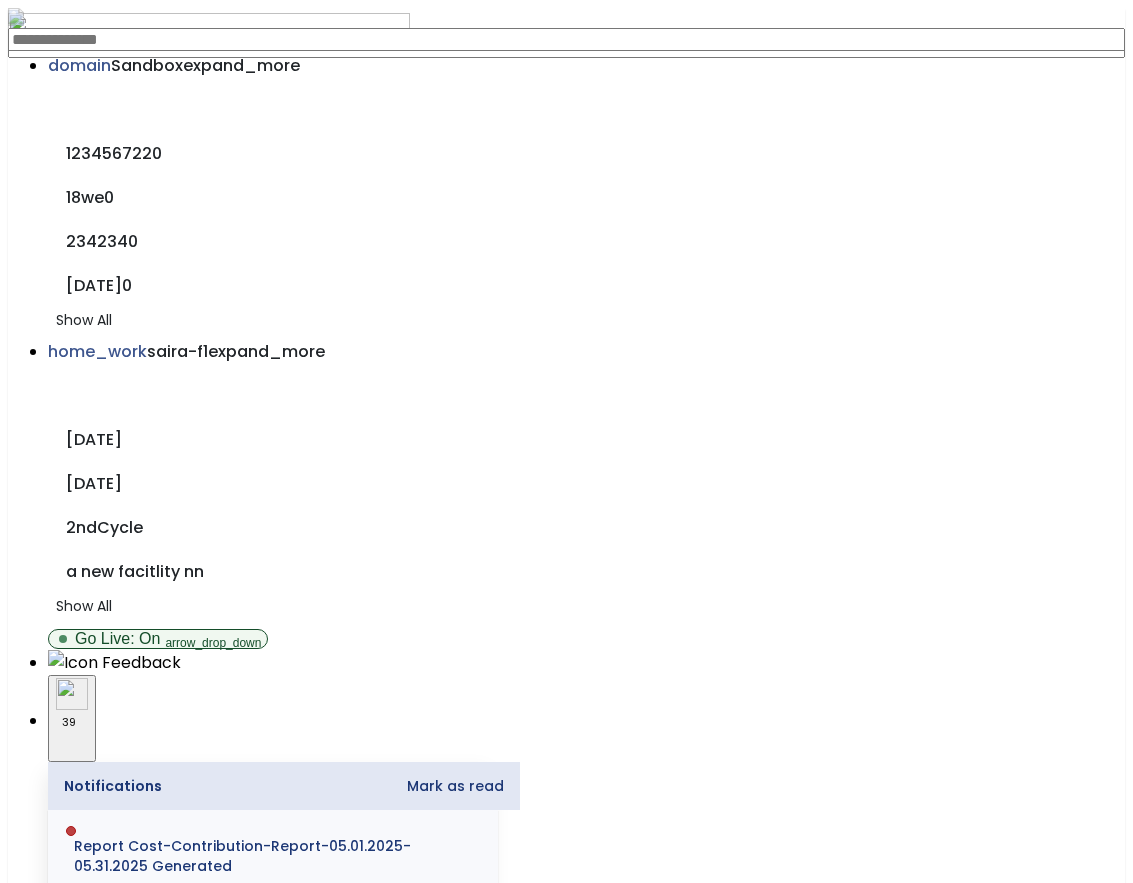 click on "********" at bounding box center [178, 2350] 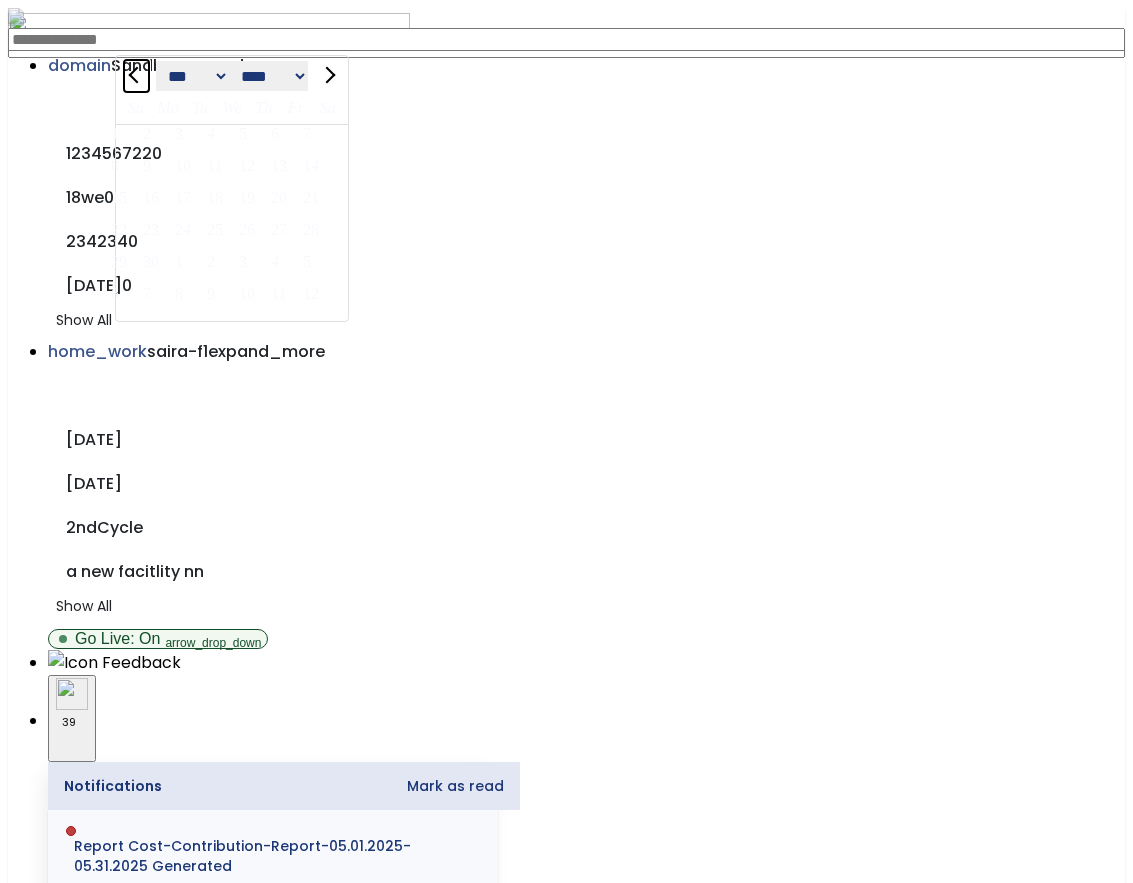 click at bounding box center [137, 74] 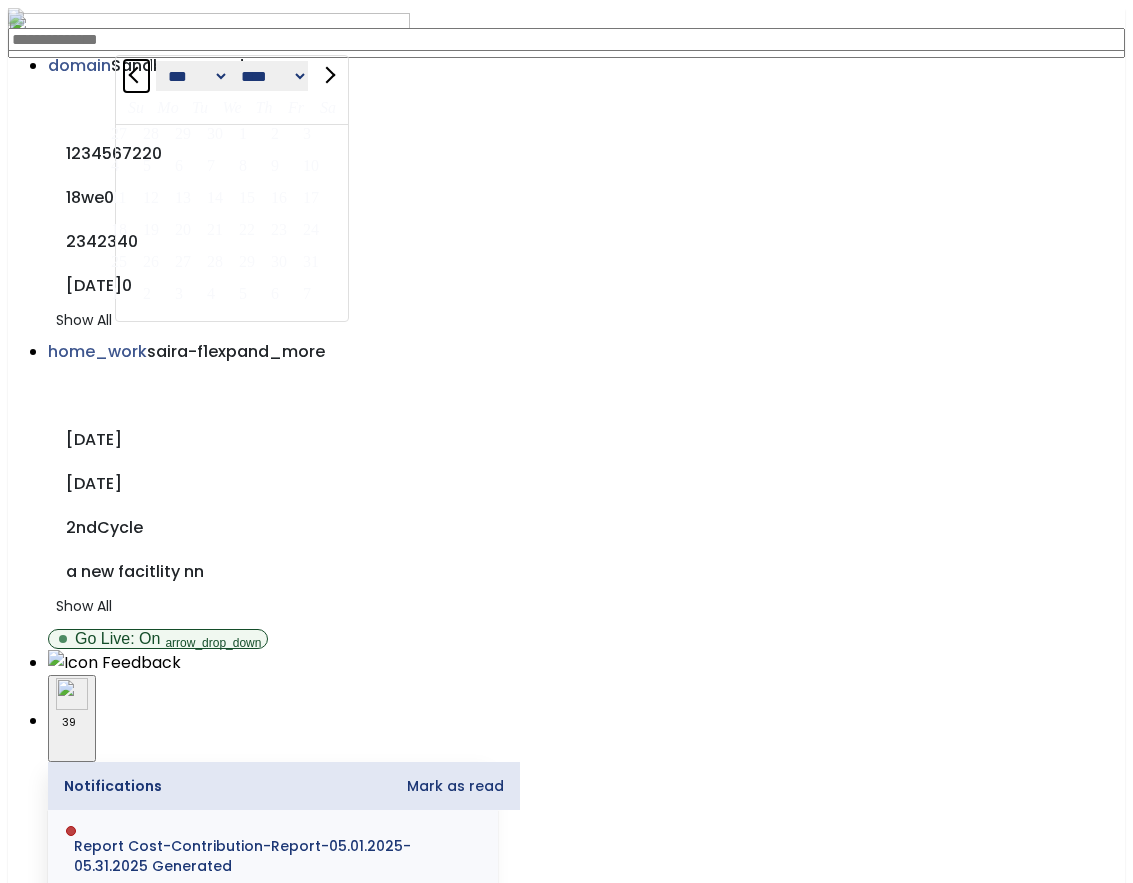 click at bounding box center (137, 74) 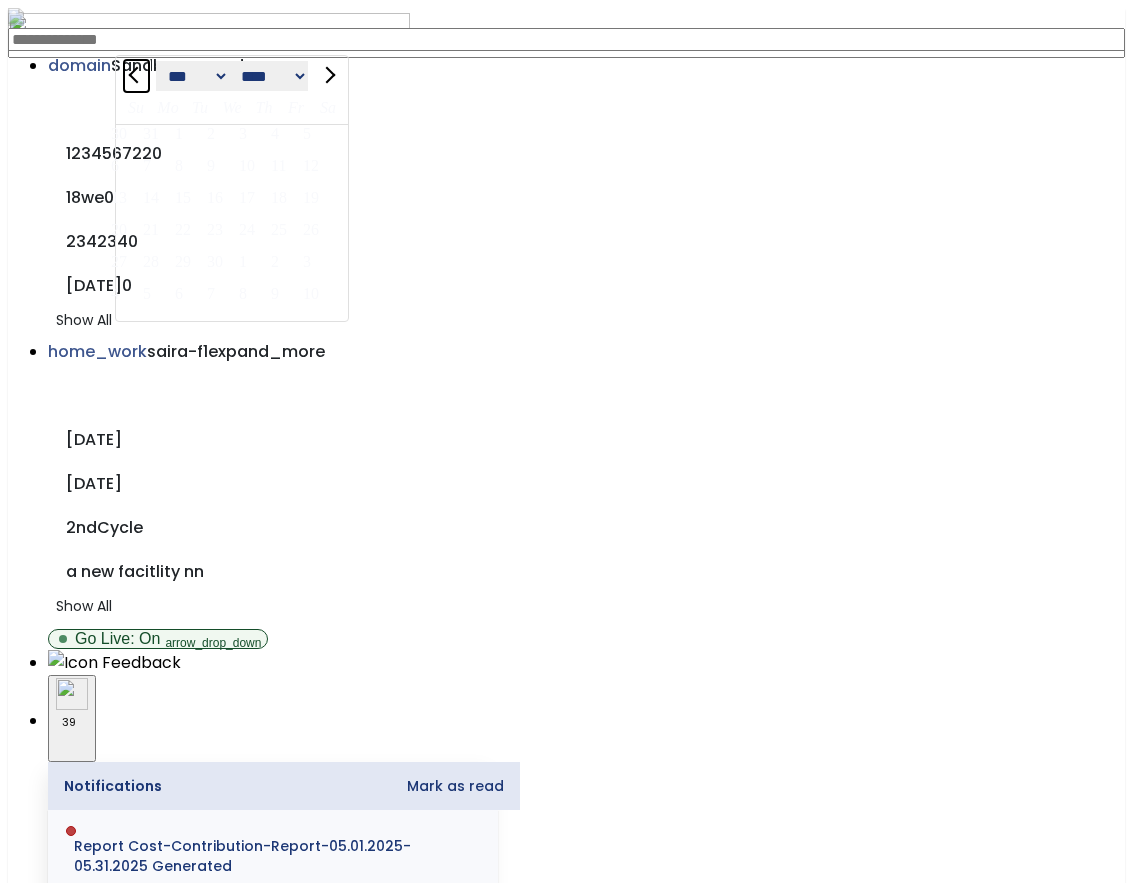 click at bounding box center [137, 74] 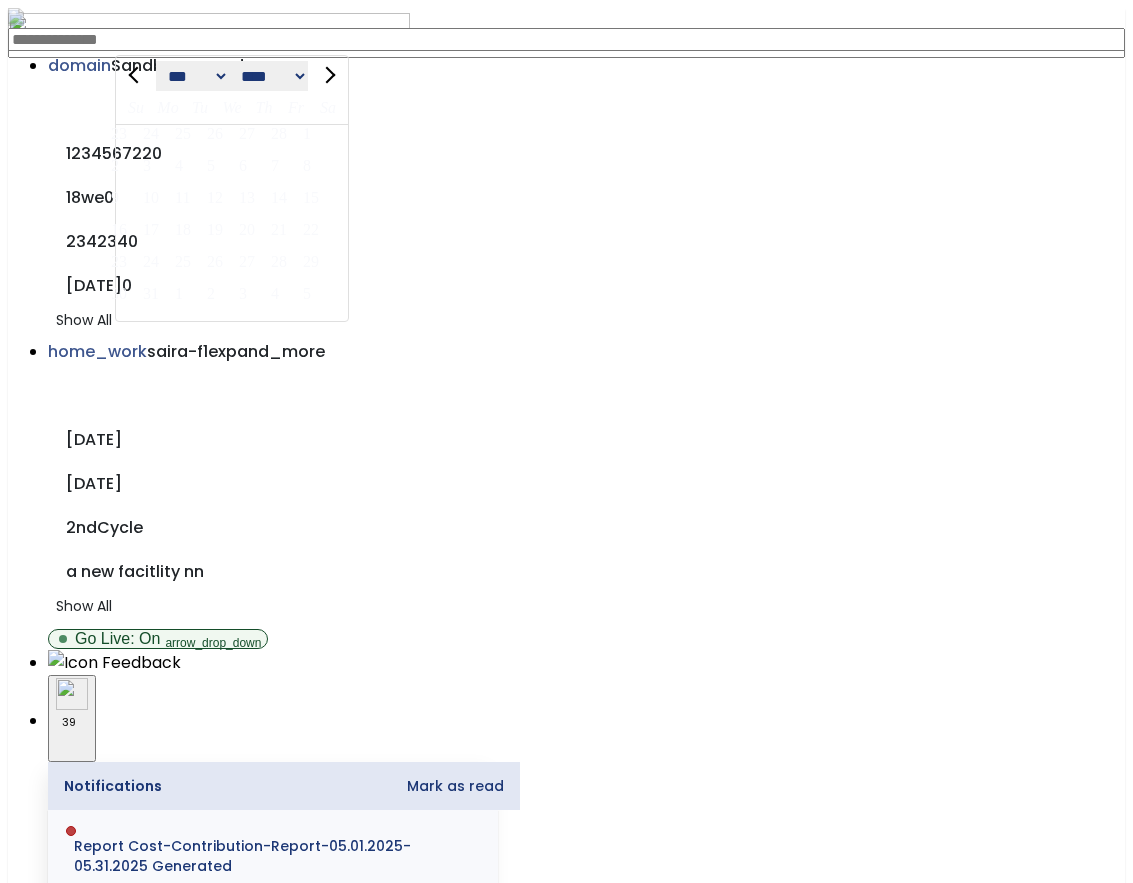 click on "10" at bounding box center (155, 197) 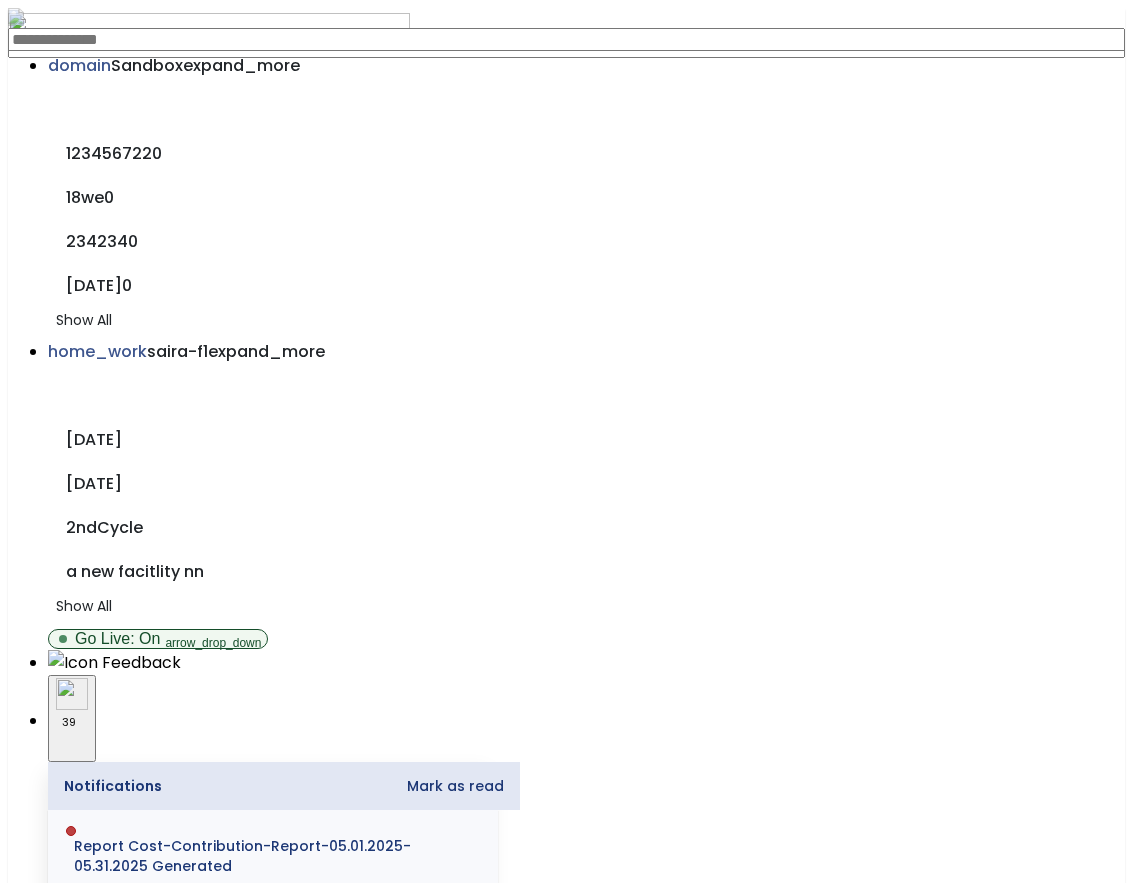 click on "**********" 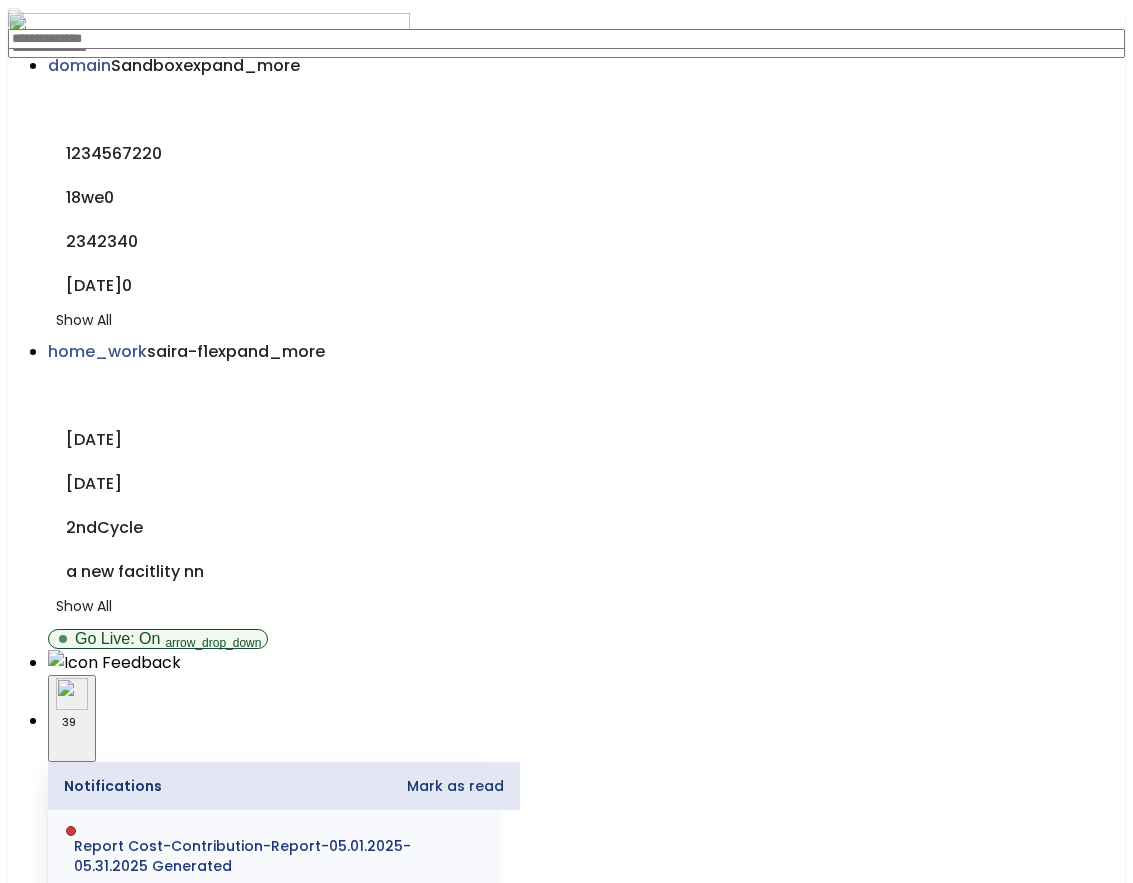 scroll, scrollTop: 0, scrollLeft: 0, axis: both 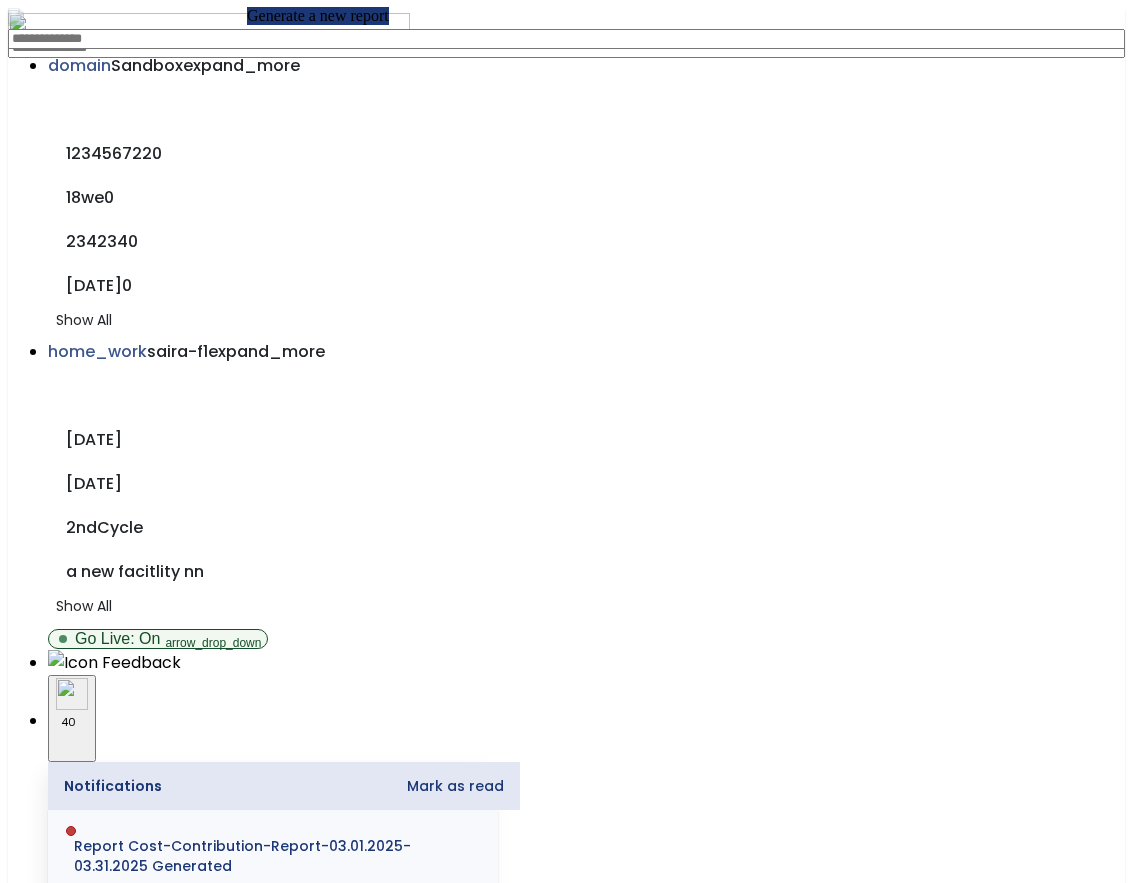 click on "add" 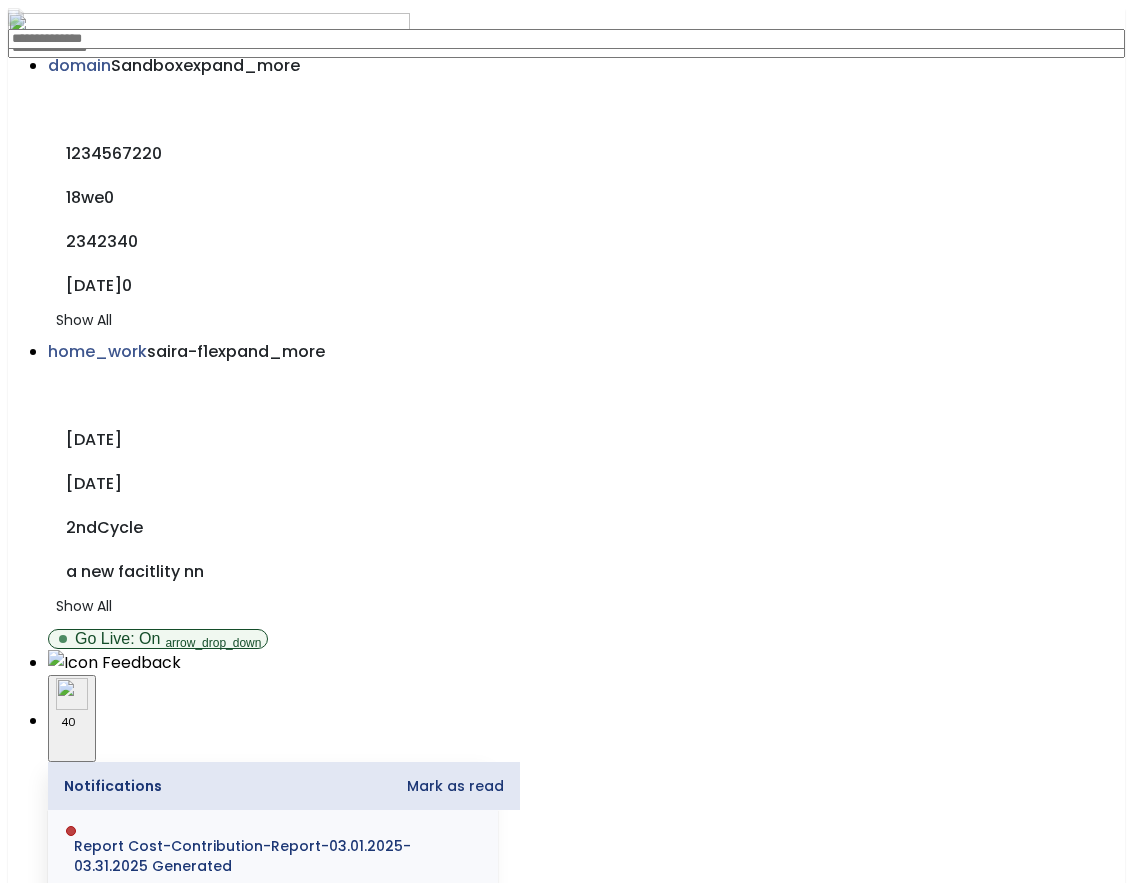click on "Rehab Stats" at bounding box center [327, 5758] 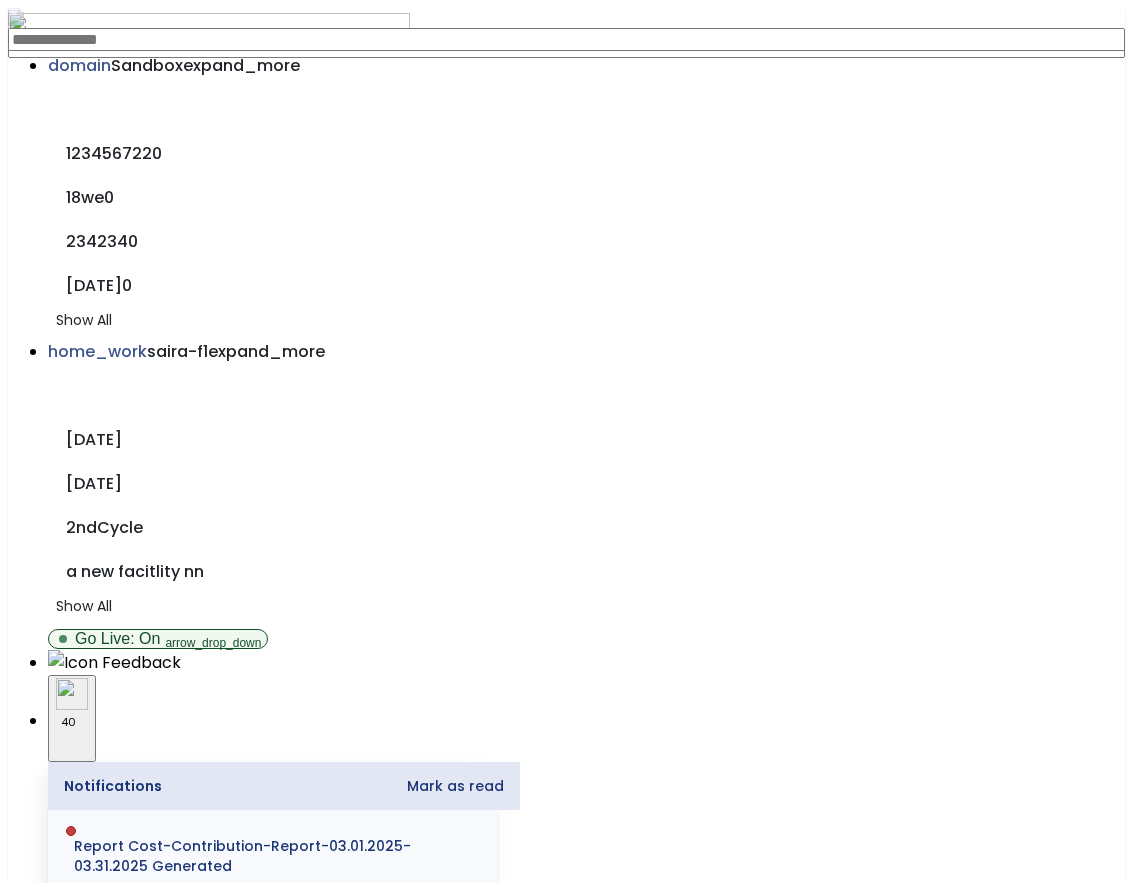 click on "**********" 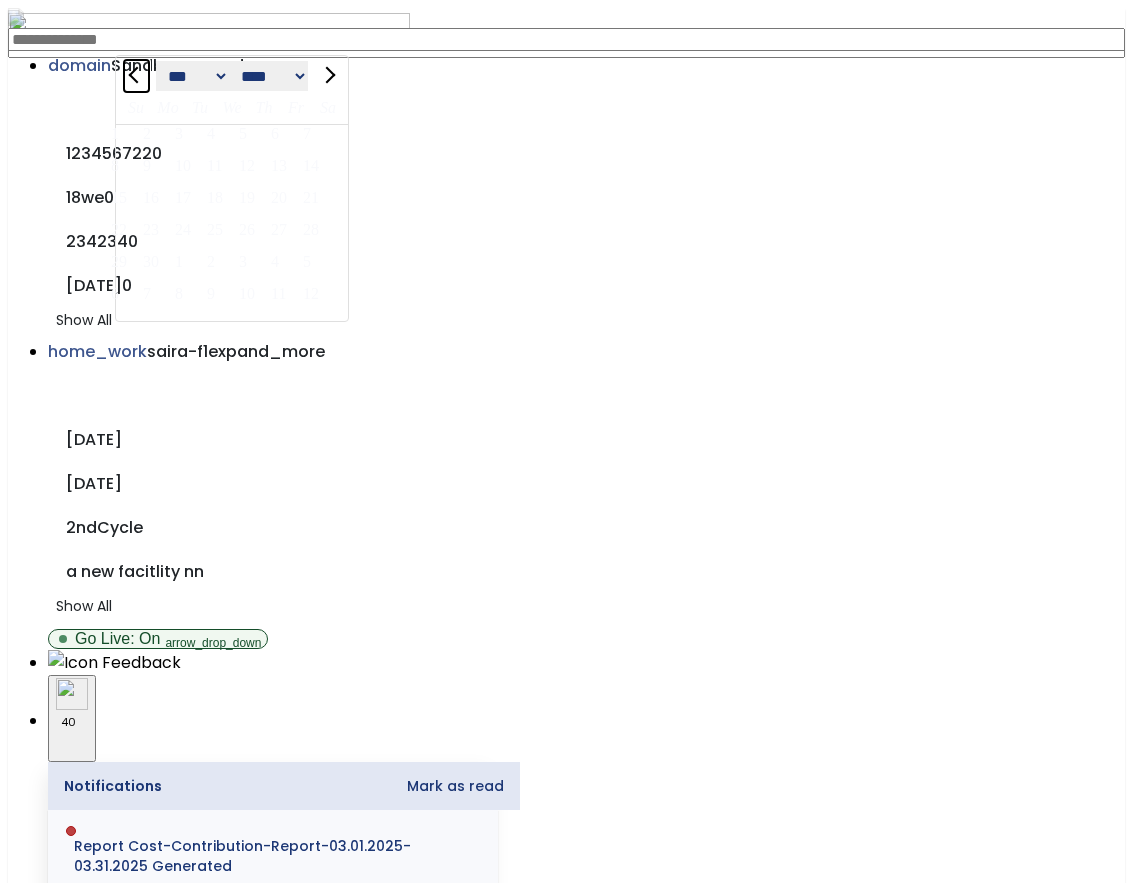 click at bounding box center (137, 74) 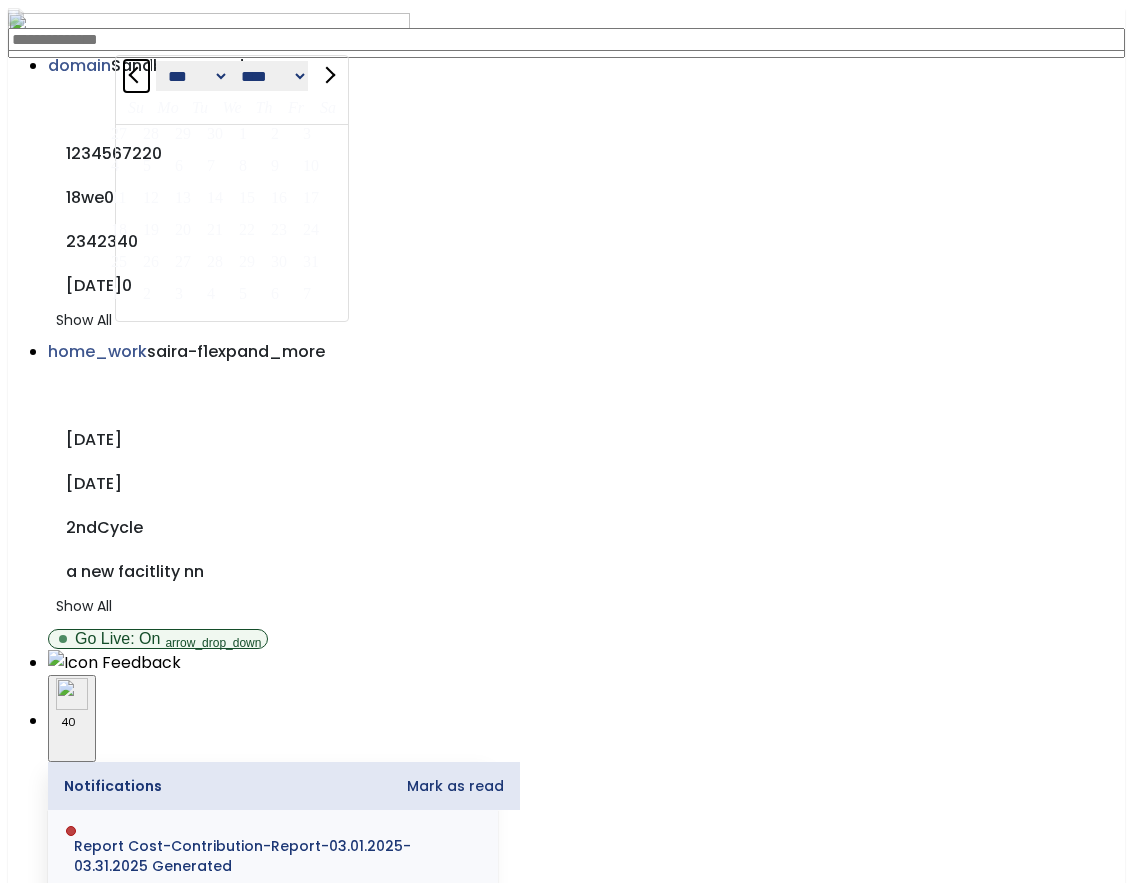 click at bounding box center (137, 74) 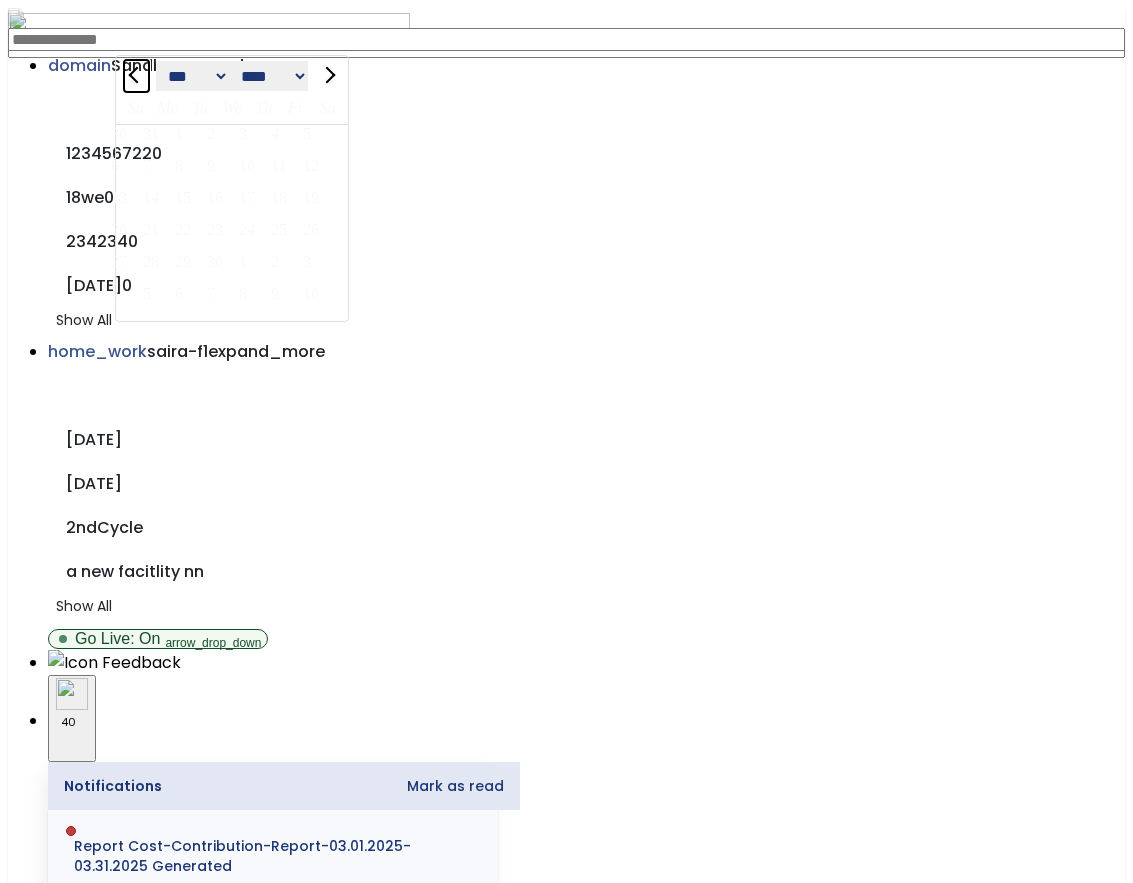 click at bounding box center [137, 74] 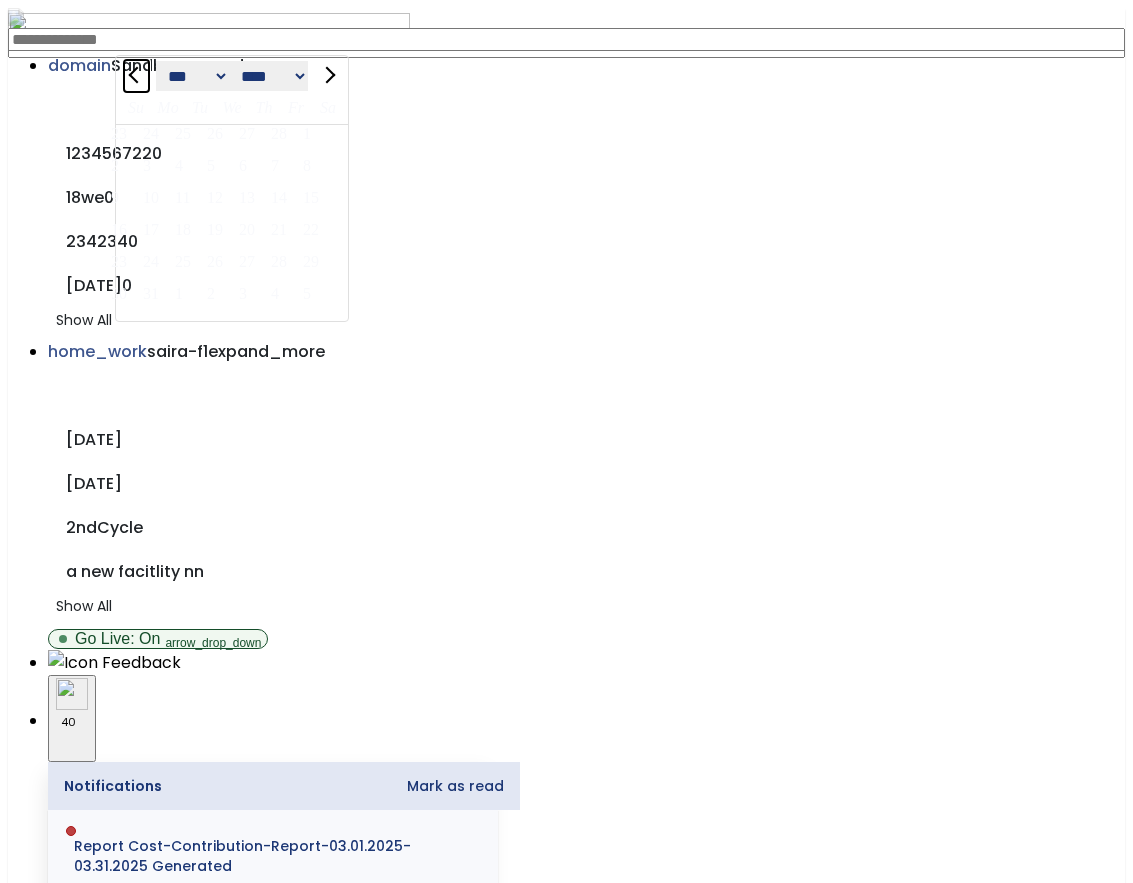 select on "*" 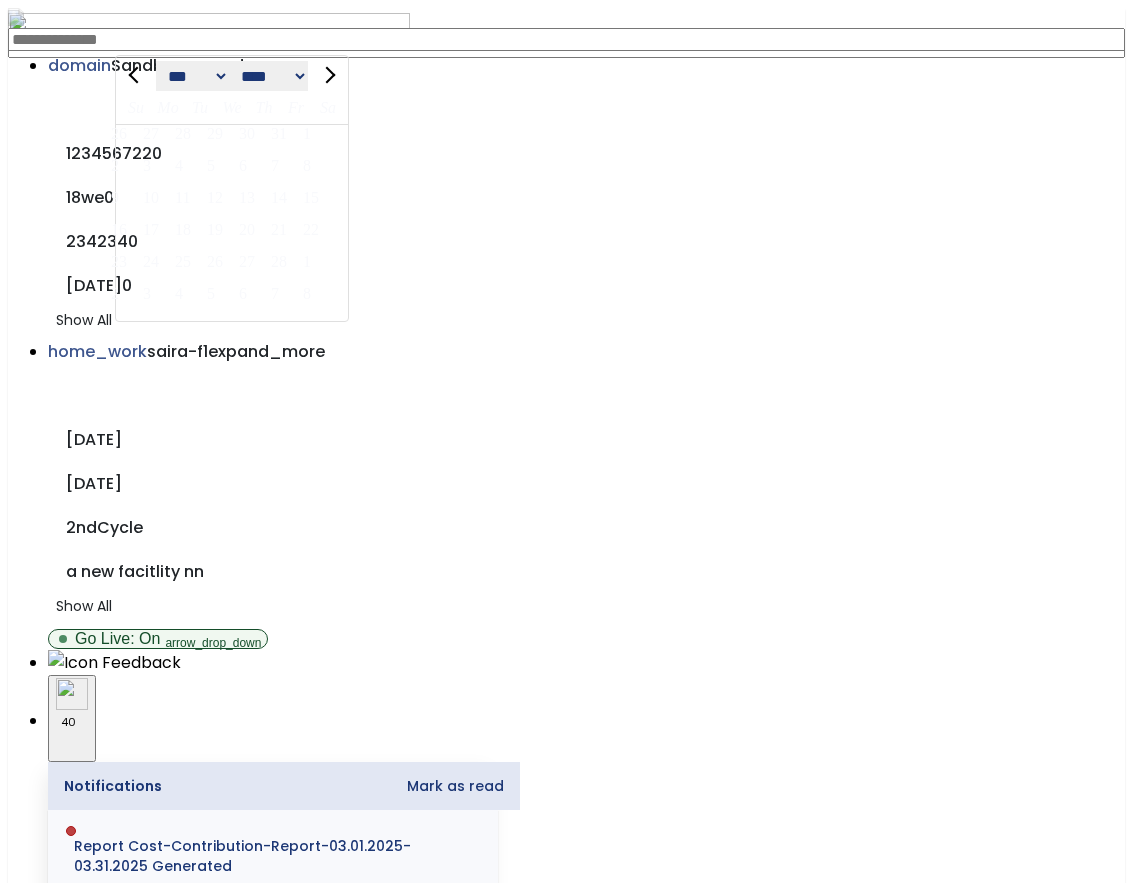 click on "10" at bounding box center (155, 197) 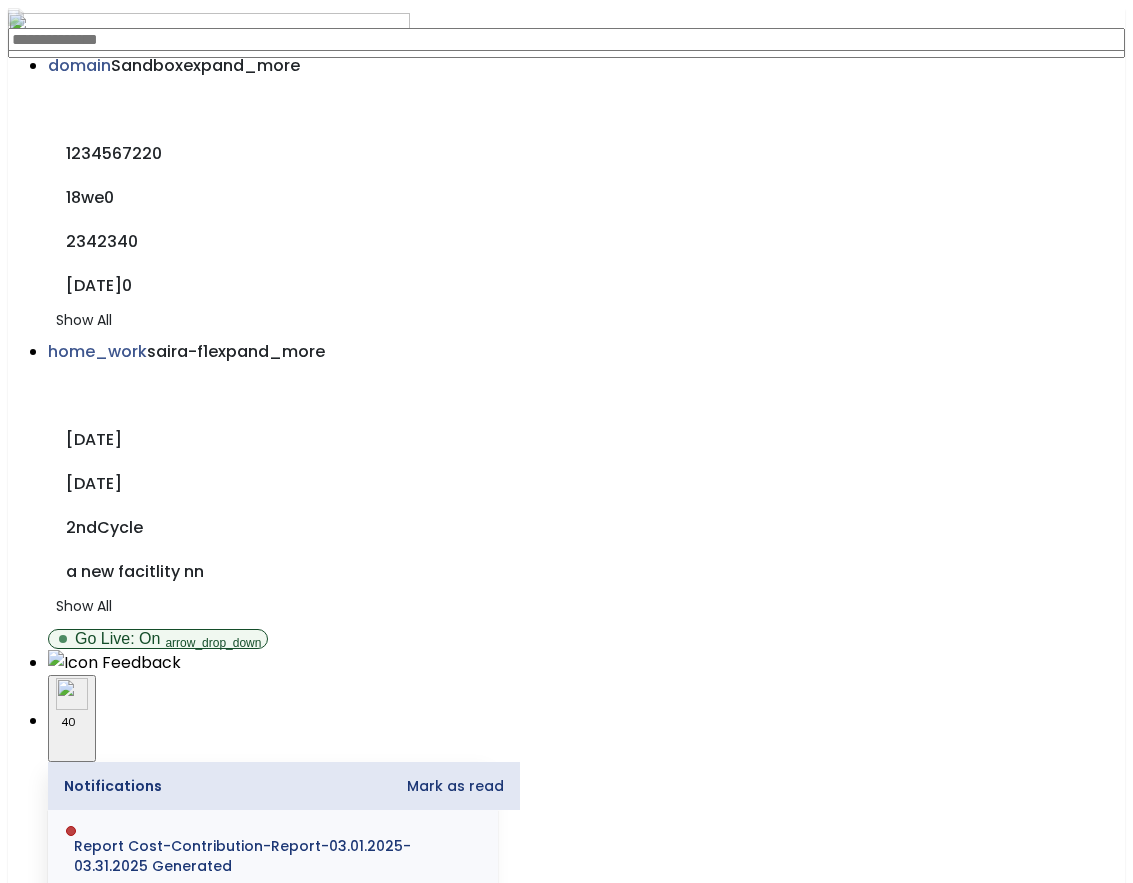 click on "**********" 